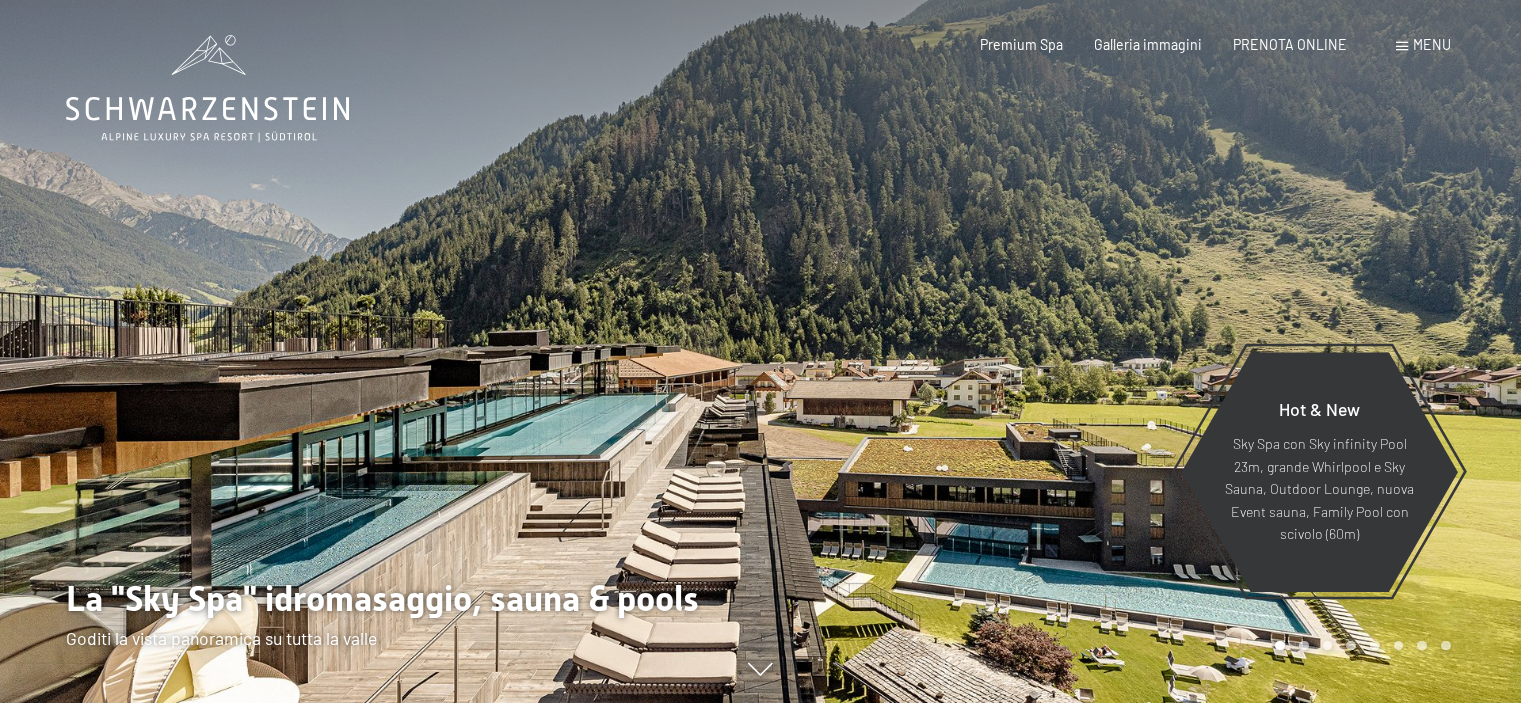 scroll, scrollTop: 0, scrollLeft: 0, axis: both 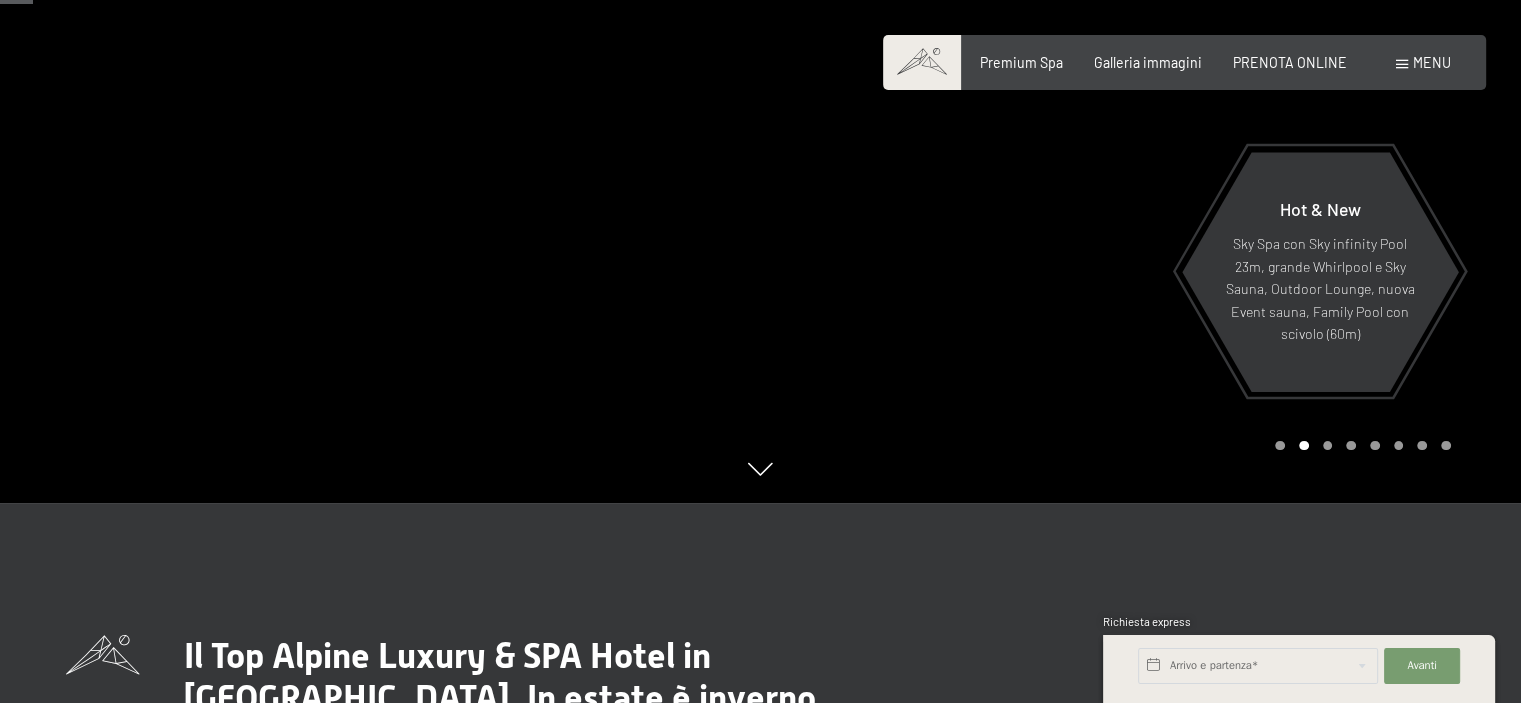 click on "Menu" at bounding box center [1432, 62] 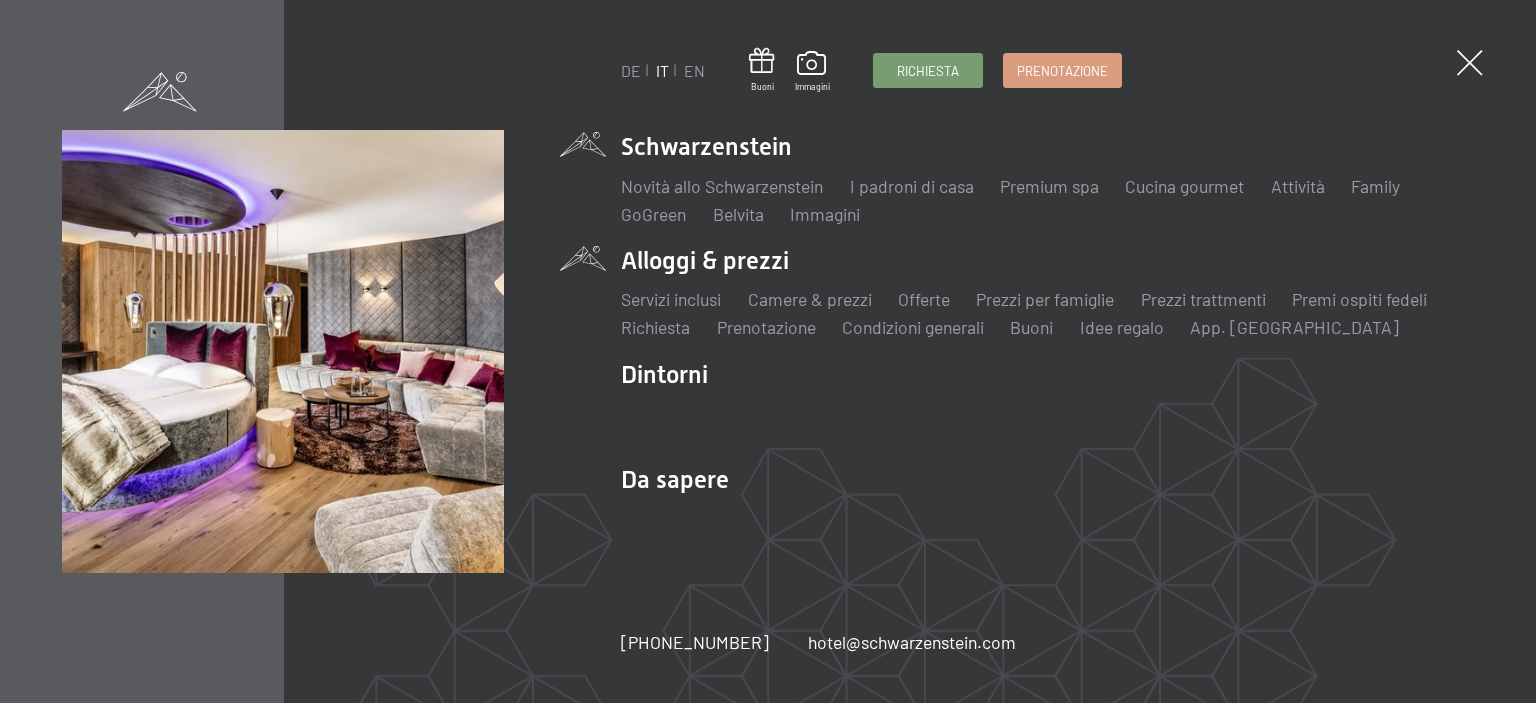 click on "Alloggi & prezzi           Servizi inclusi         Camere & prezzi         Lista             Offerte         Lista             Prezzi per famiglie         [PERSON_NAME] trattmenti         Premi ospiti [PERSON_NAME]         Richiesta         Prenotazione         Condizioni generali         [PERSON_NAME]         Idee regalo         App. [GEOGRAPHIC_DATA]" at bounding box center [1048, 292] 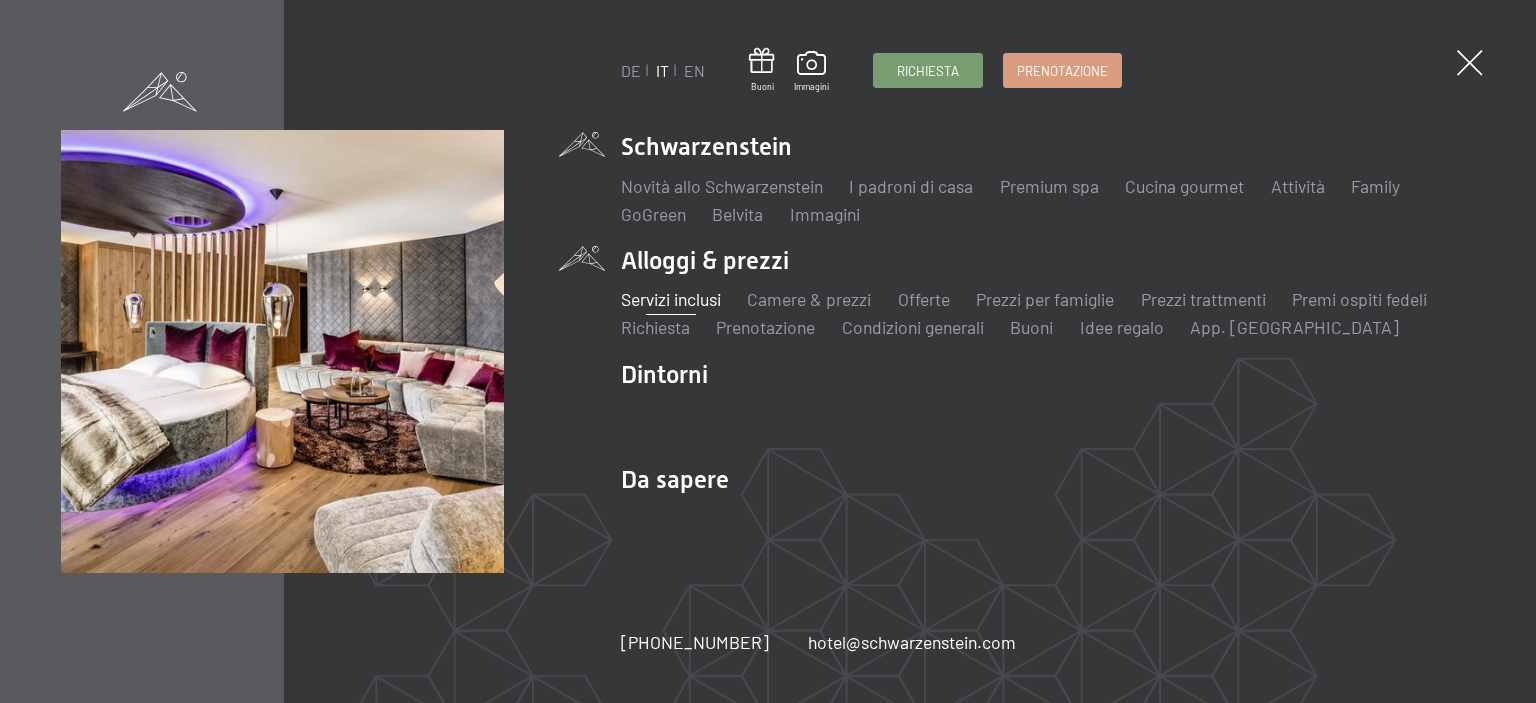 click on "Servizi inclusi" at bounding box center (671, 299) 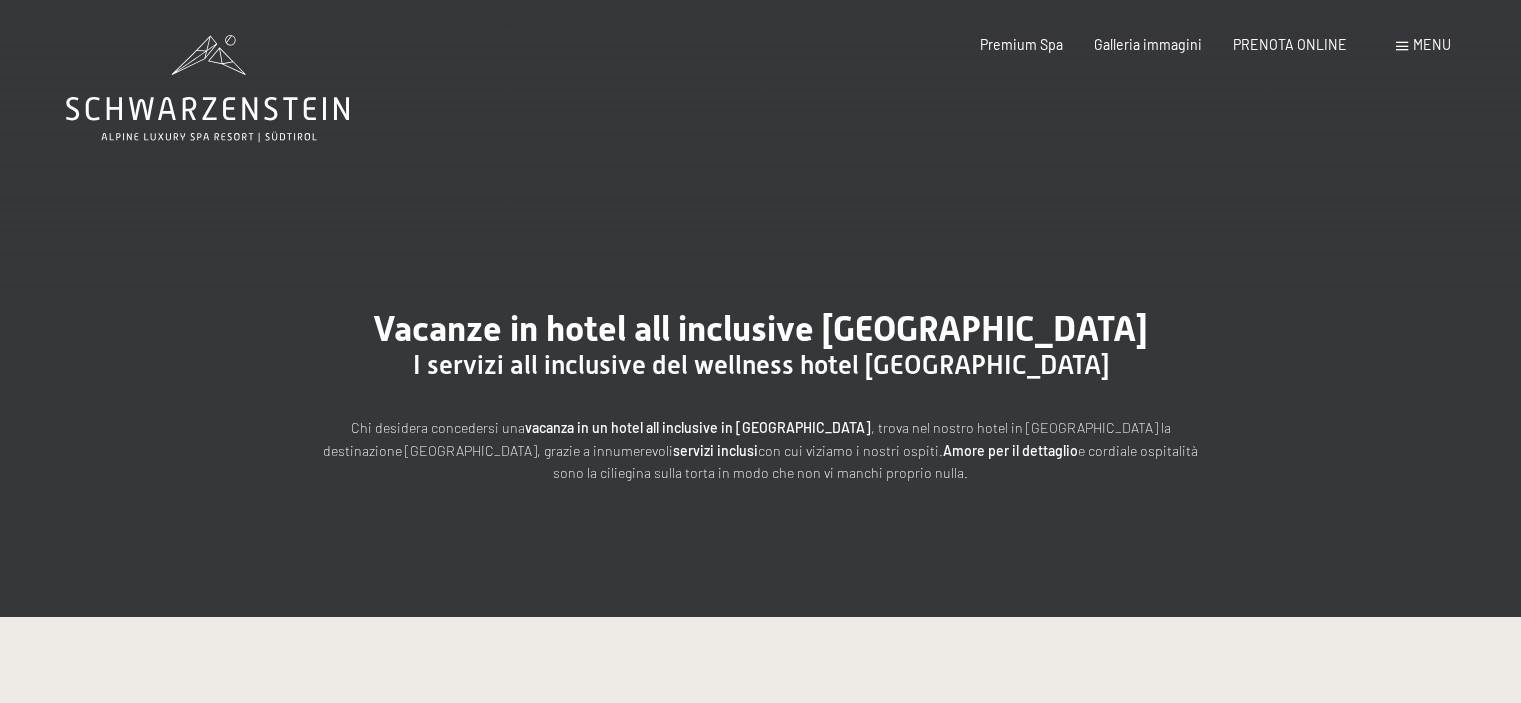 scroll, scrollTop: 0, scrollLeft: 0, axis: both 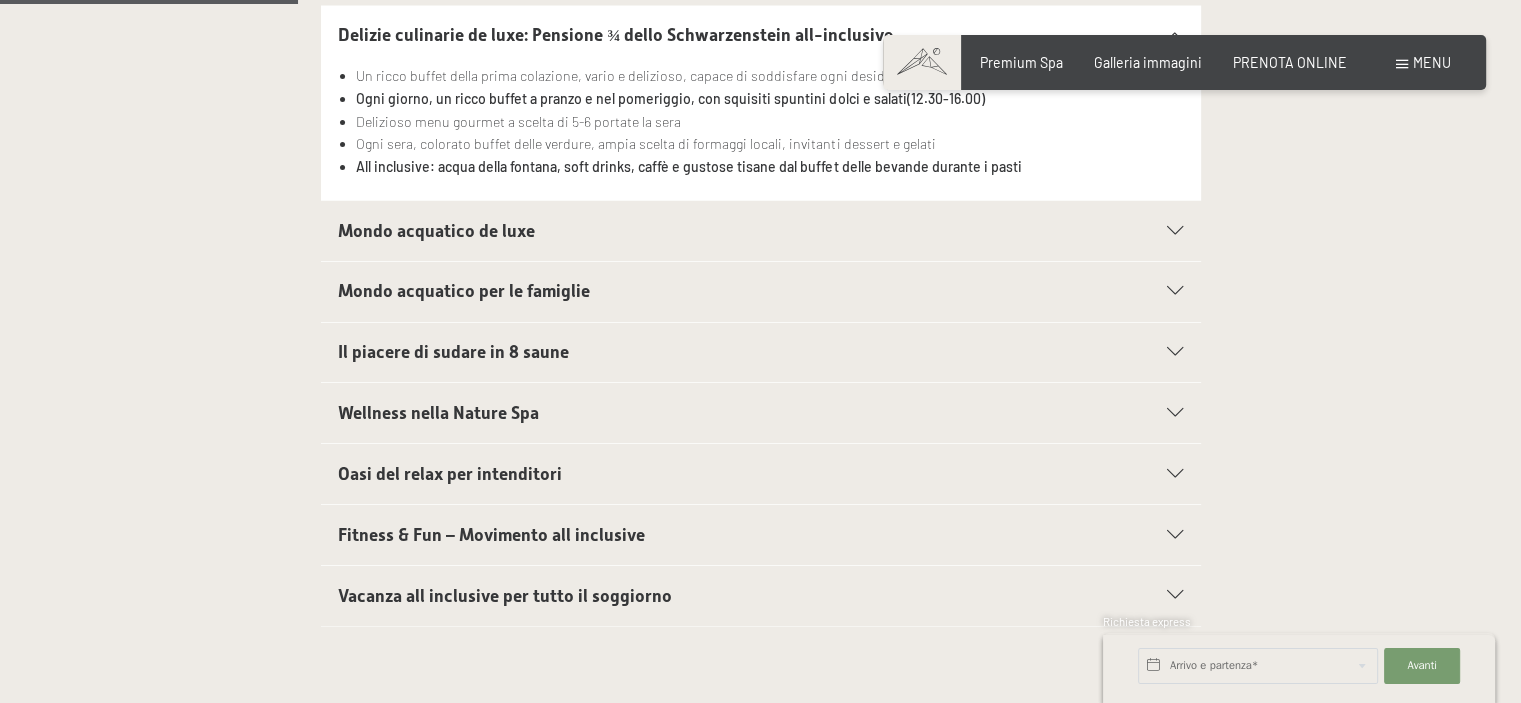 click on "Il piacere di sudare in 8 saune" at bounding box center (453, 352) 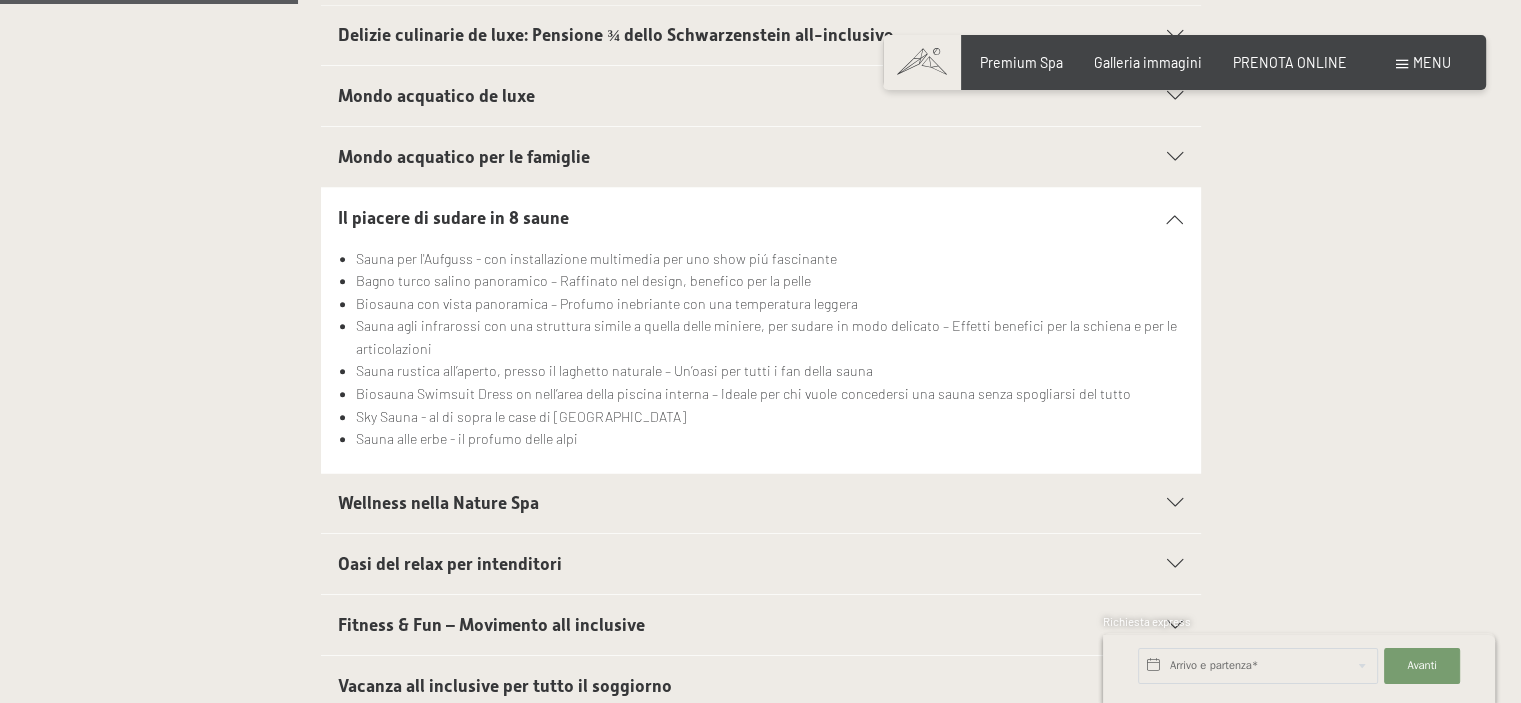 click on "Mondo acquatico de luxe" at bounding box center (436, 96) 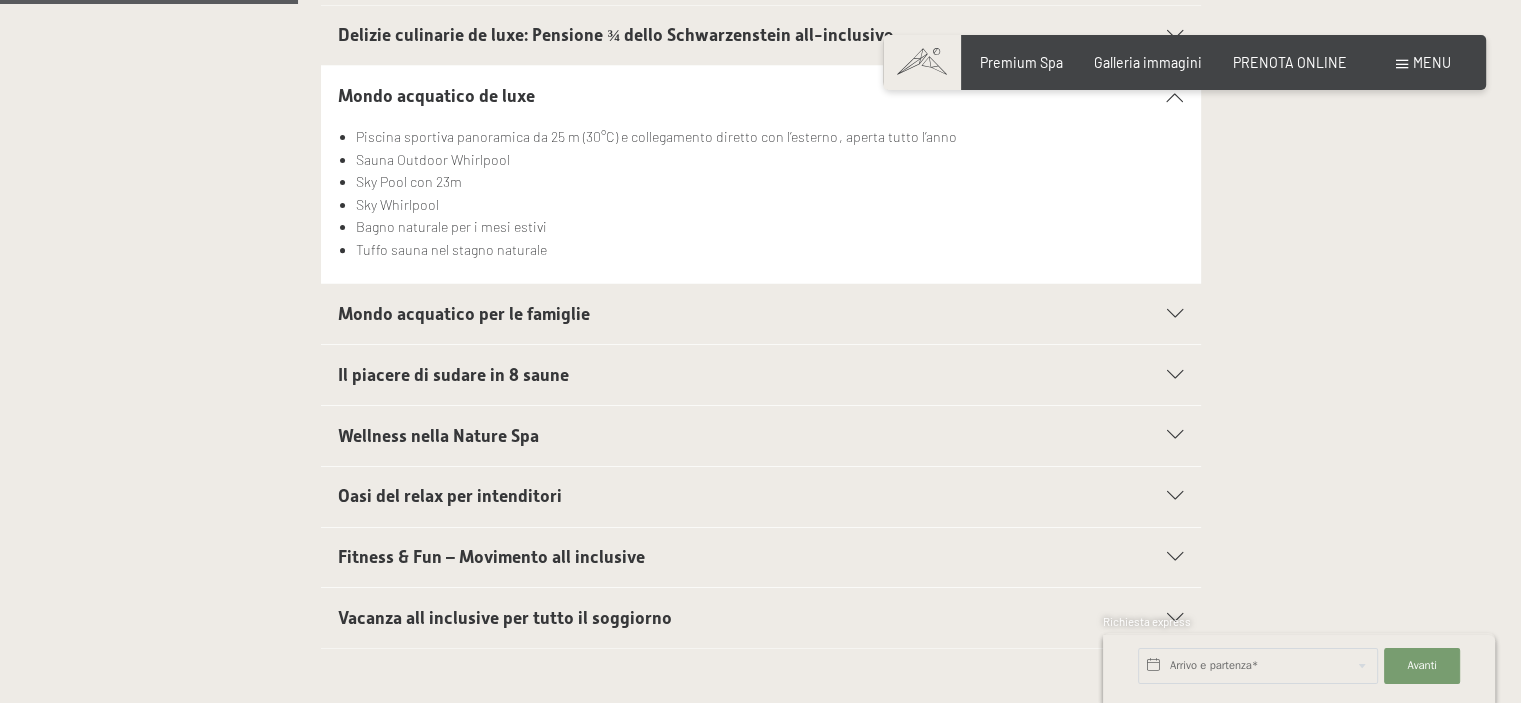 click on "Mondo acquatico per le famiglie" at bounding box center [464, 314] 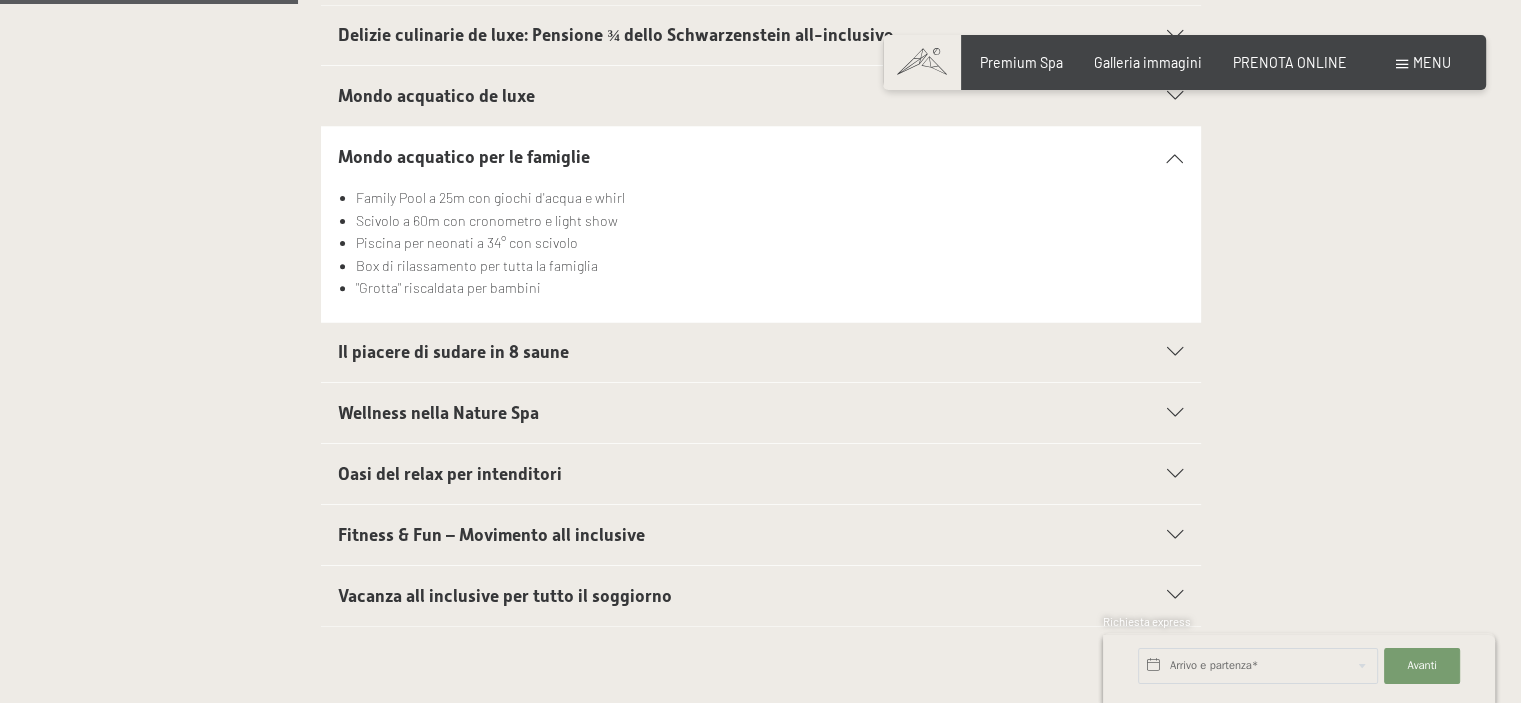 click on "Oasi del relax per intenditori" at bounding box center (450, 474) 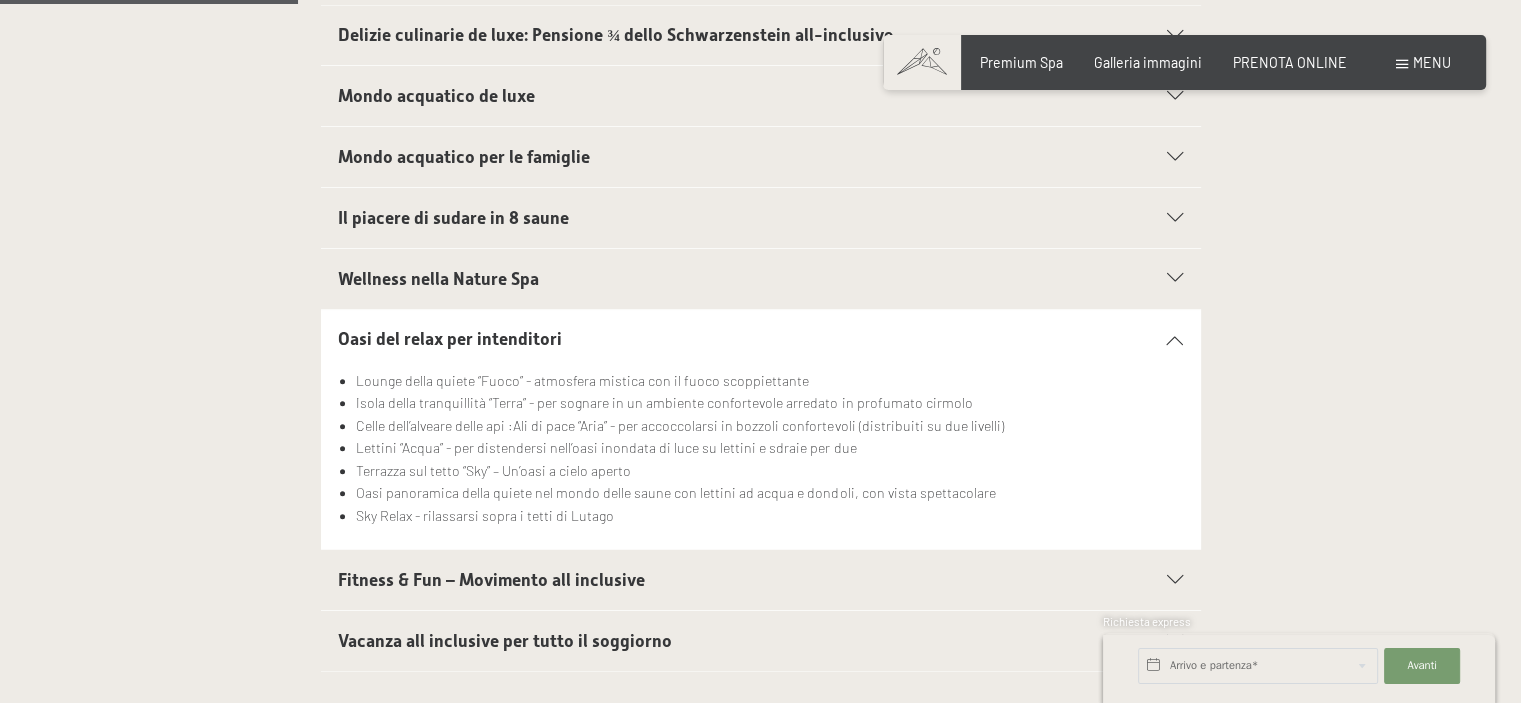 click on "Fitness & Fun – Movimento all inclusive" at bounding box center [718, 580] 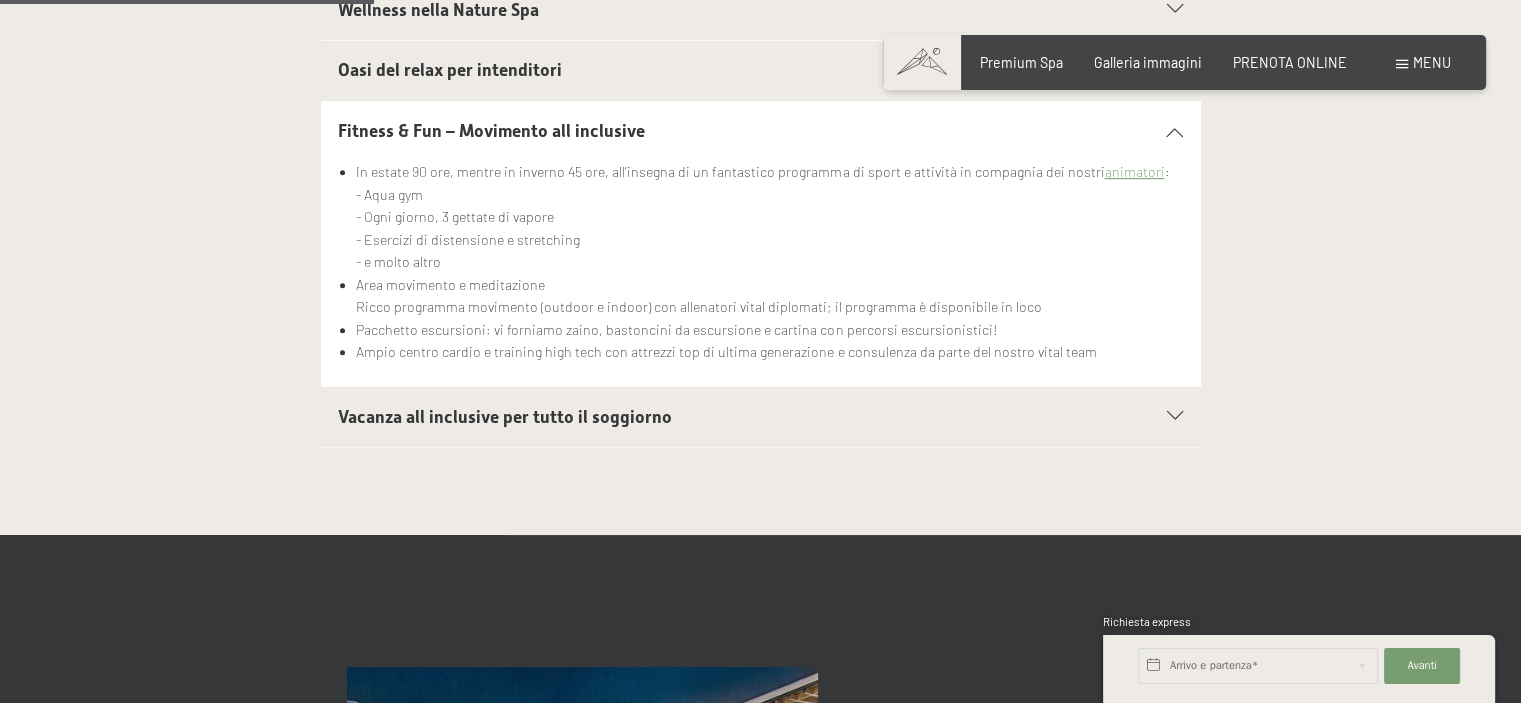 scroll, scrollTop: 1000, scrollLeft: 0, axis: vertical 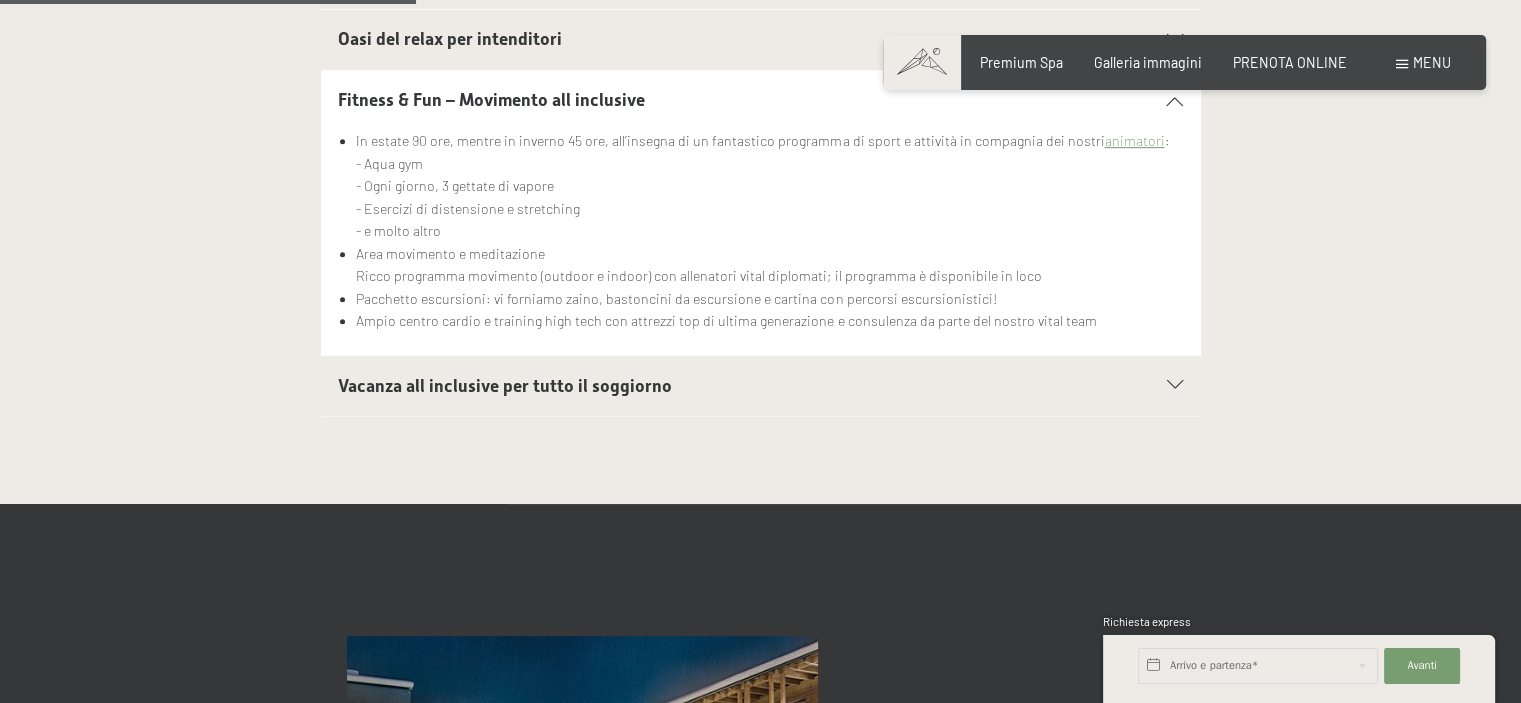 click on "Vacanza all inclusive per tutto il soggiorno" at bounding box center (505, 386) 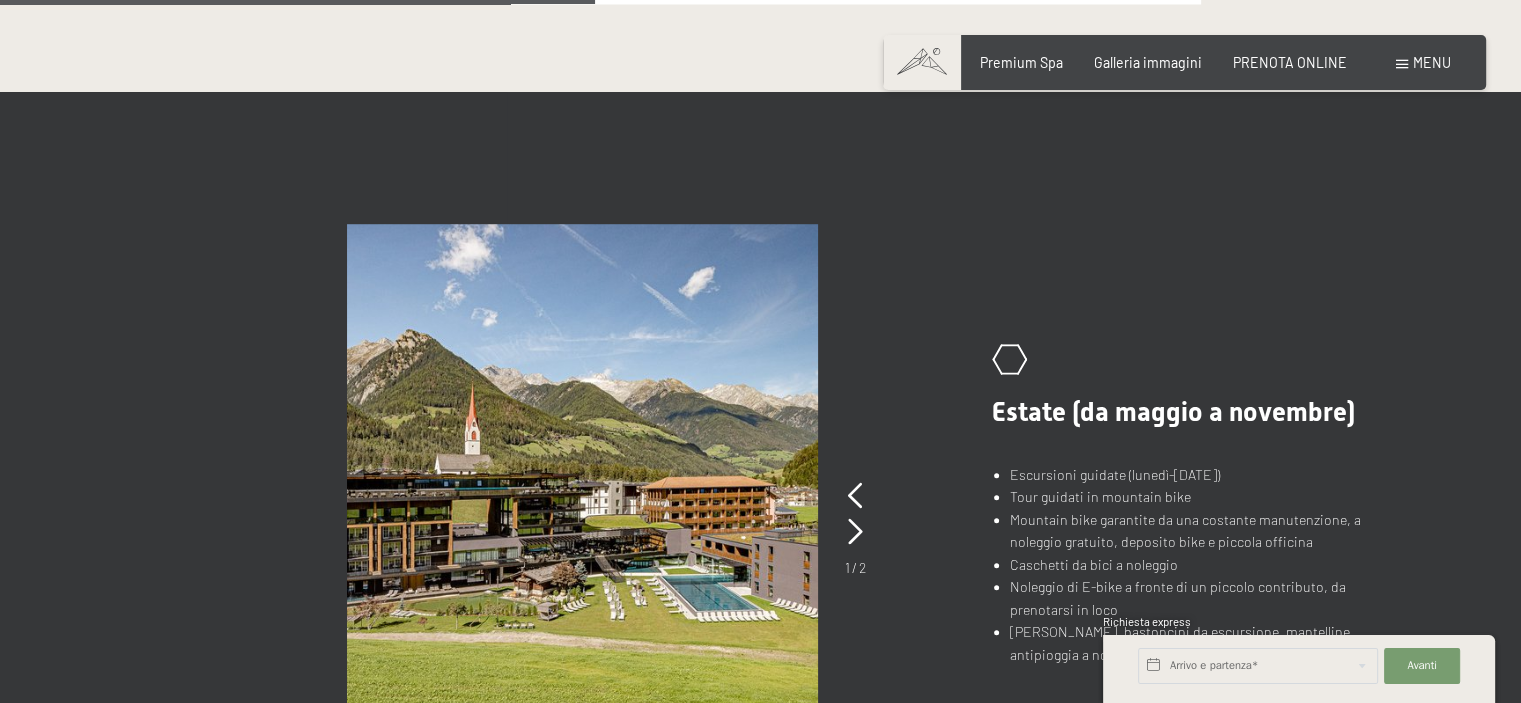 scroll, scrollTop: 1400, scrollLeft: 0, axis: vertical 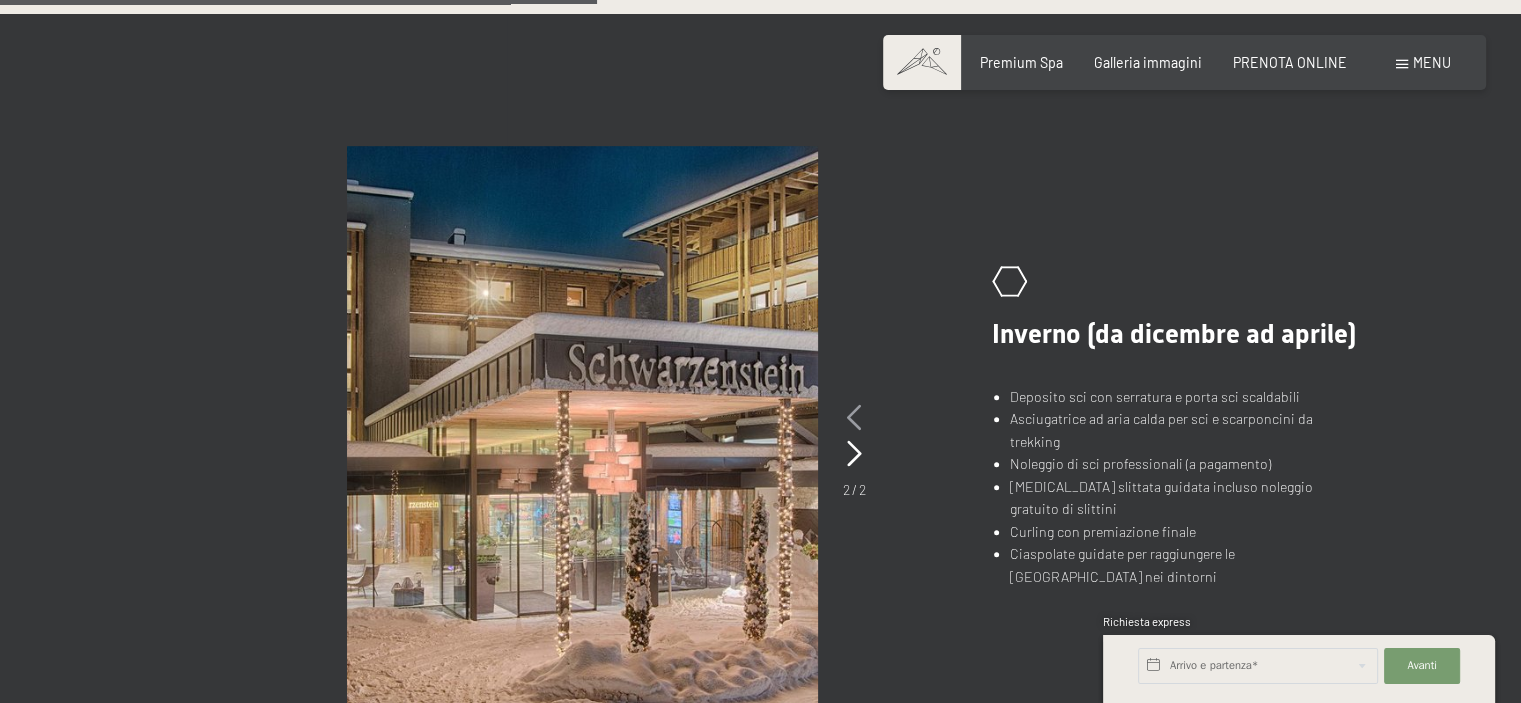 click at bounding box center [854, 418] 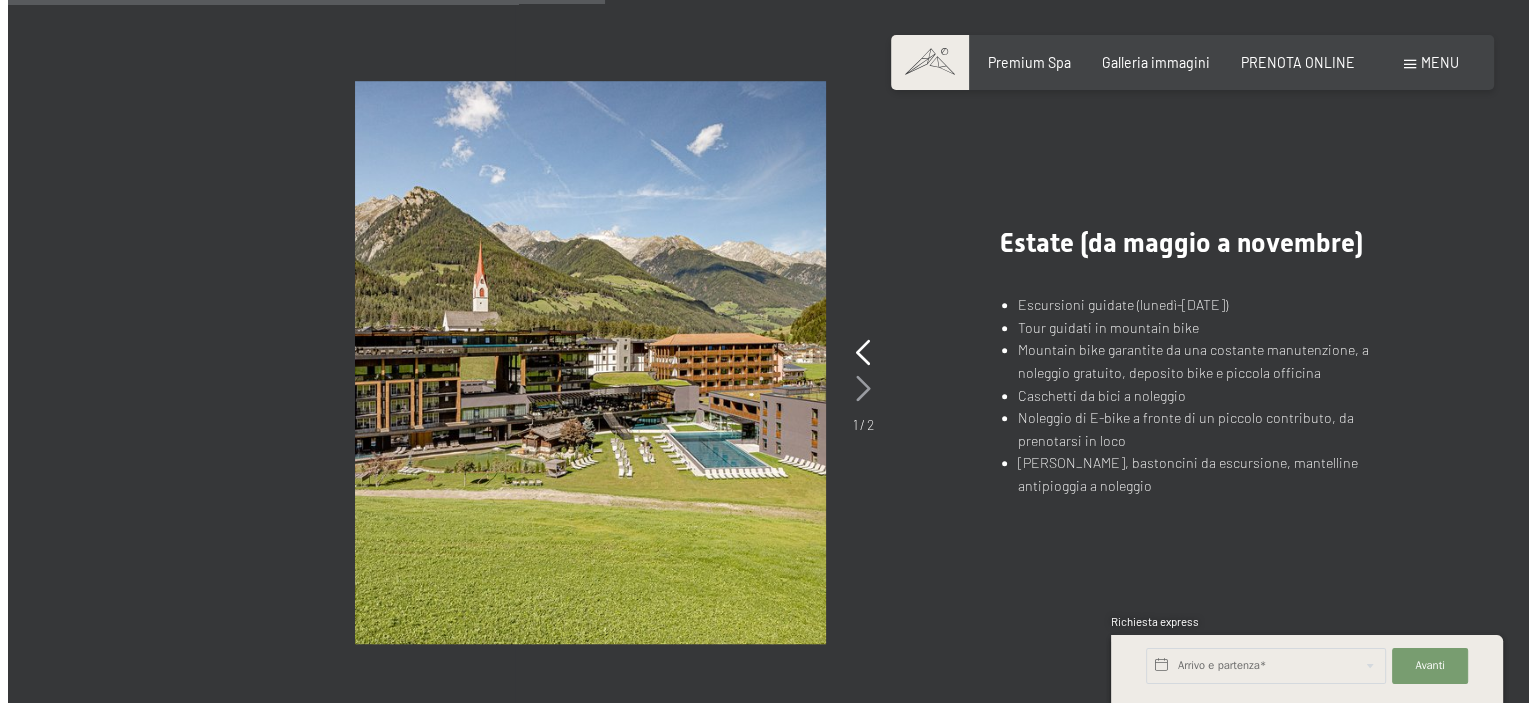 scroll, scrollTop: 1500, scrollLeft: 0, axis: vertical 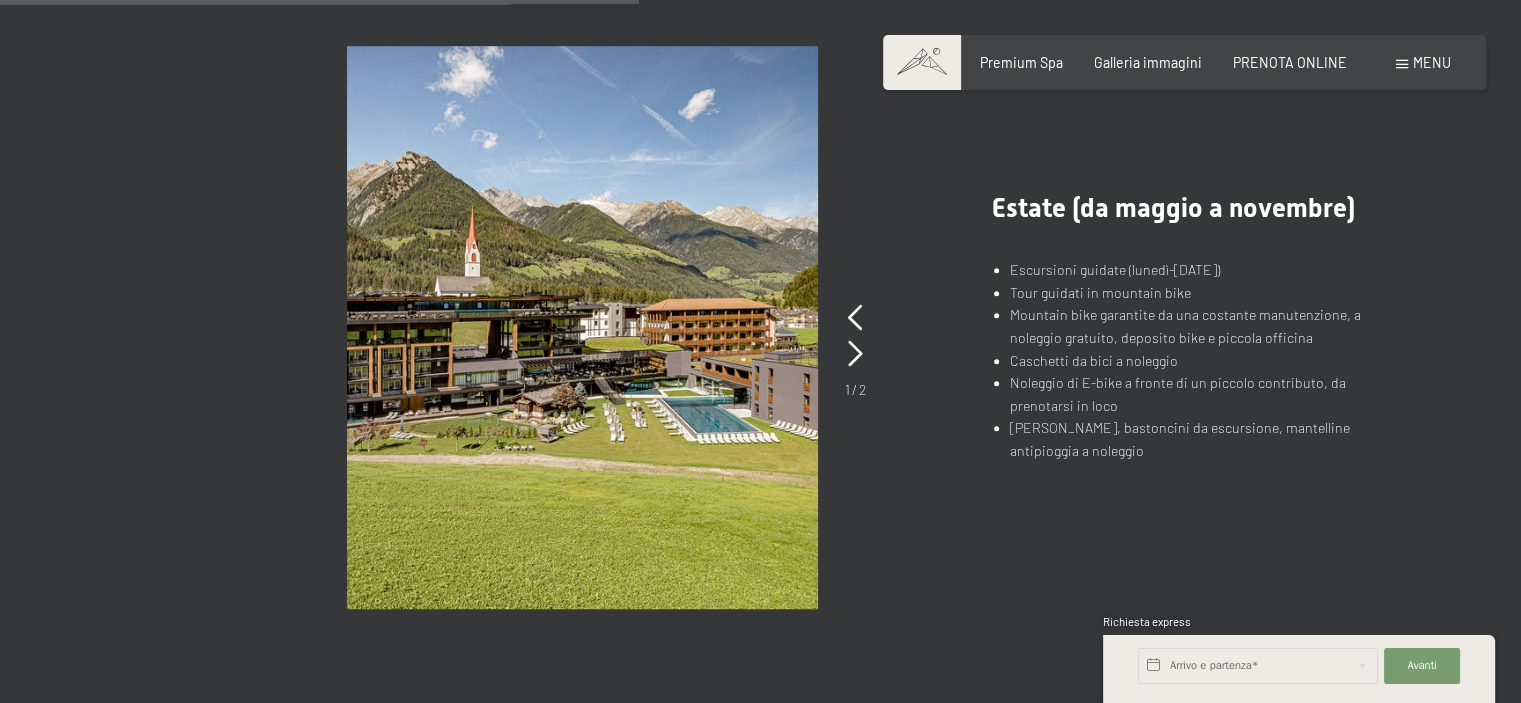 click on "Menu" at bounding box center (1432, 62) 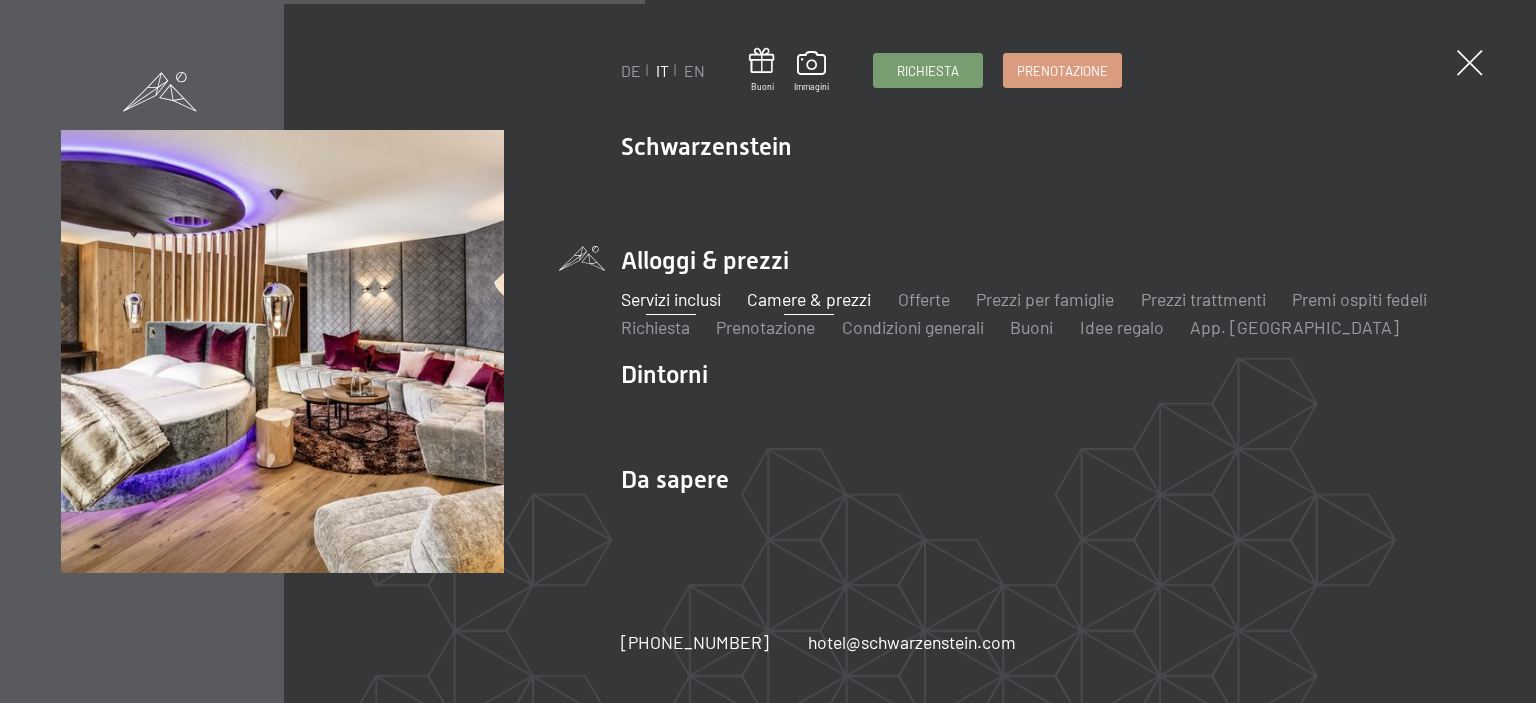 click on "Camere & prezzi" at bounding box center (809, 299) 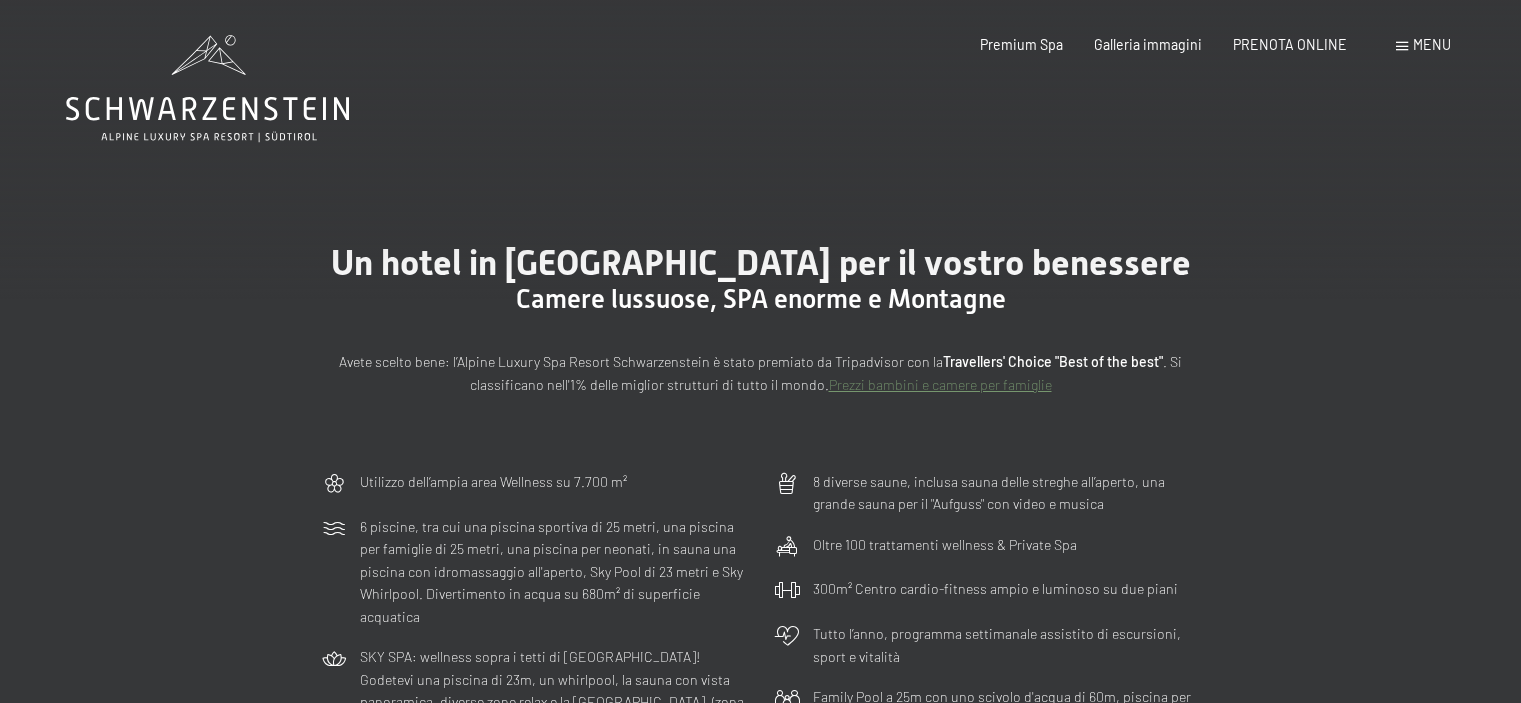 scroll, scrollTop: 0, scrollLeft: 0, axis: both 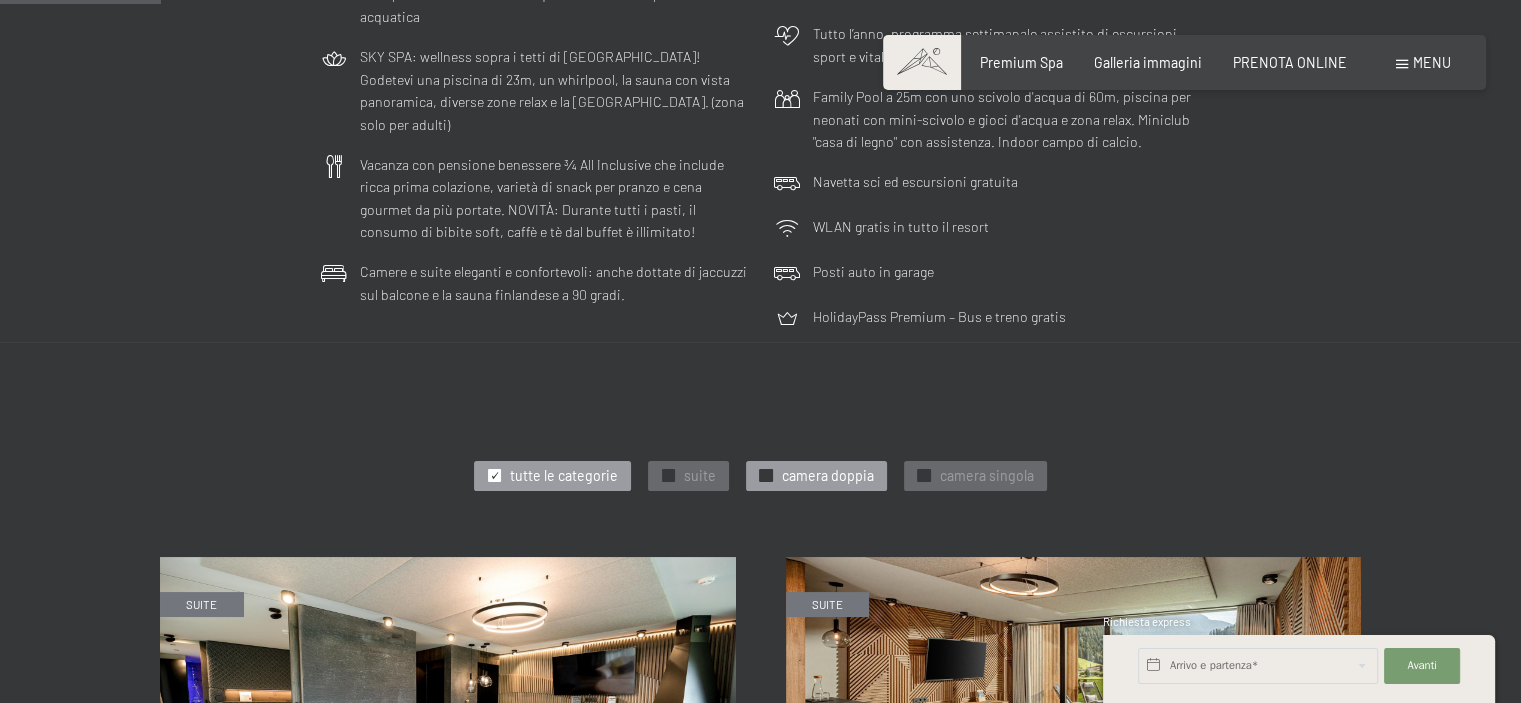 click at bounding box center [765, 475] 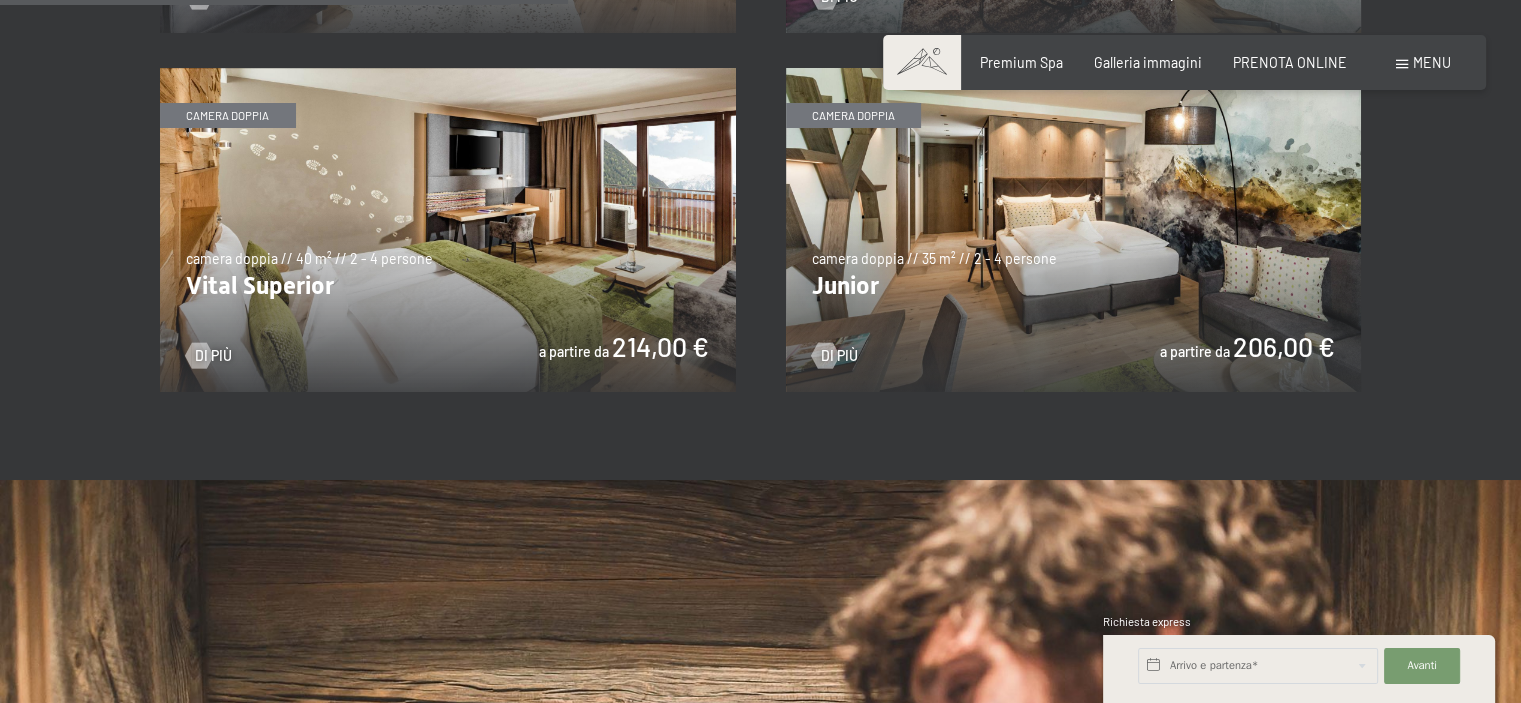 scroll, scrollTop: 1400, scrollLeft: 0, axis: vertical 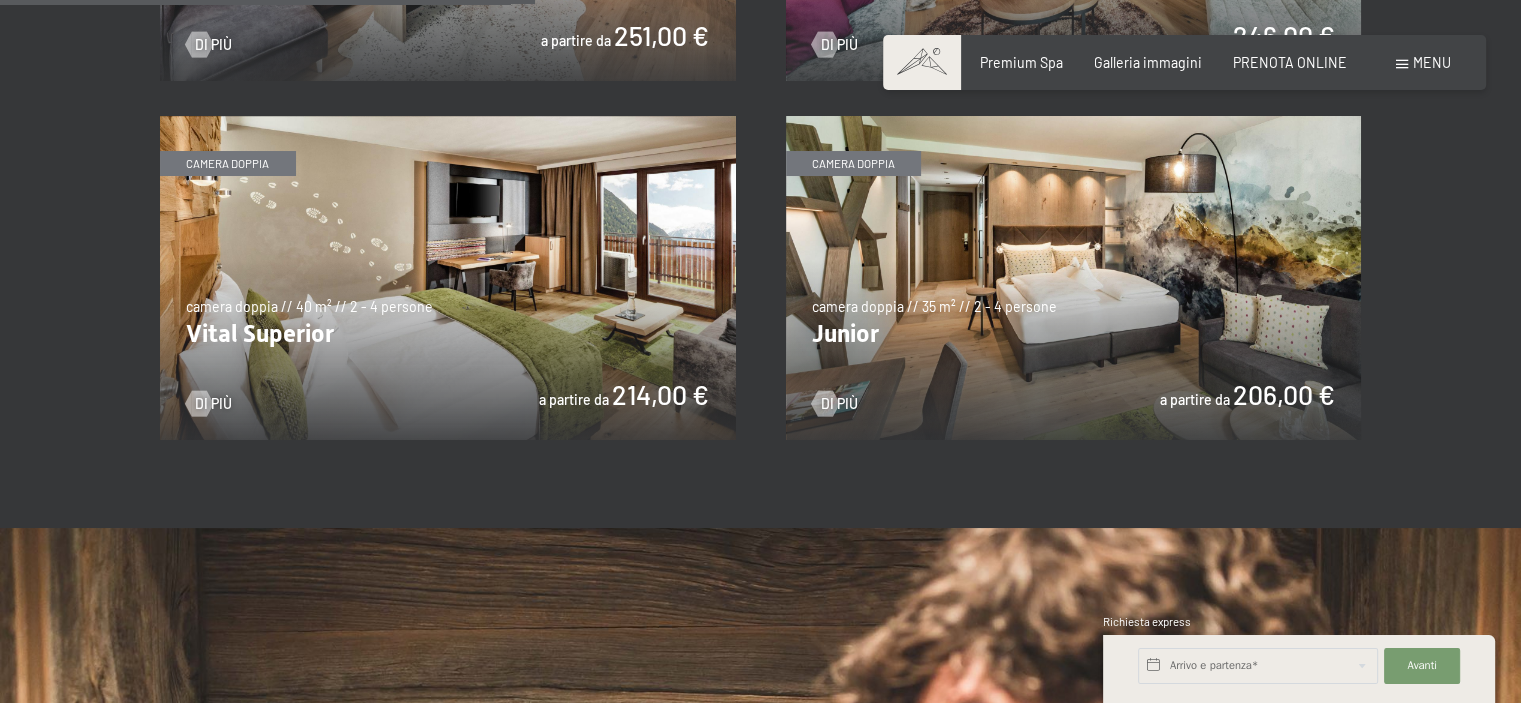 click at bounding box center (1074, 278) 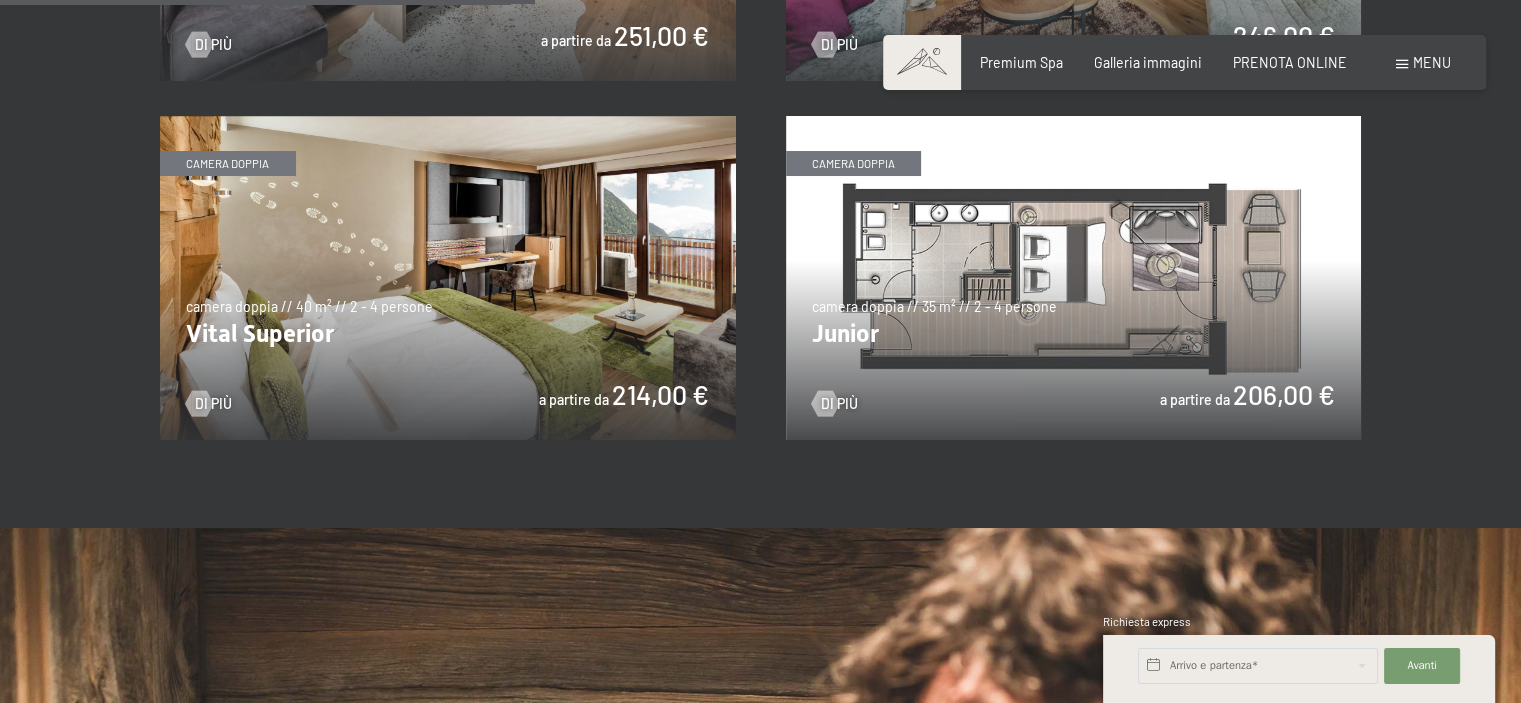 click at bounding box center [1074, 278] 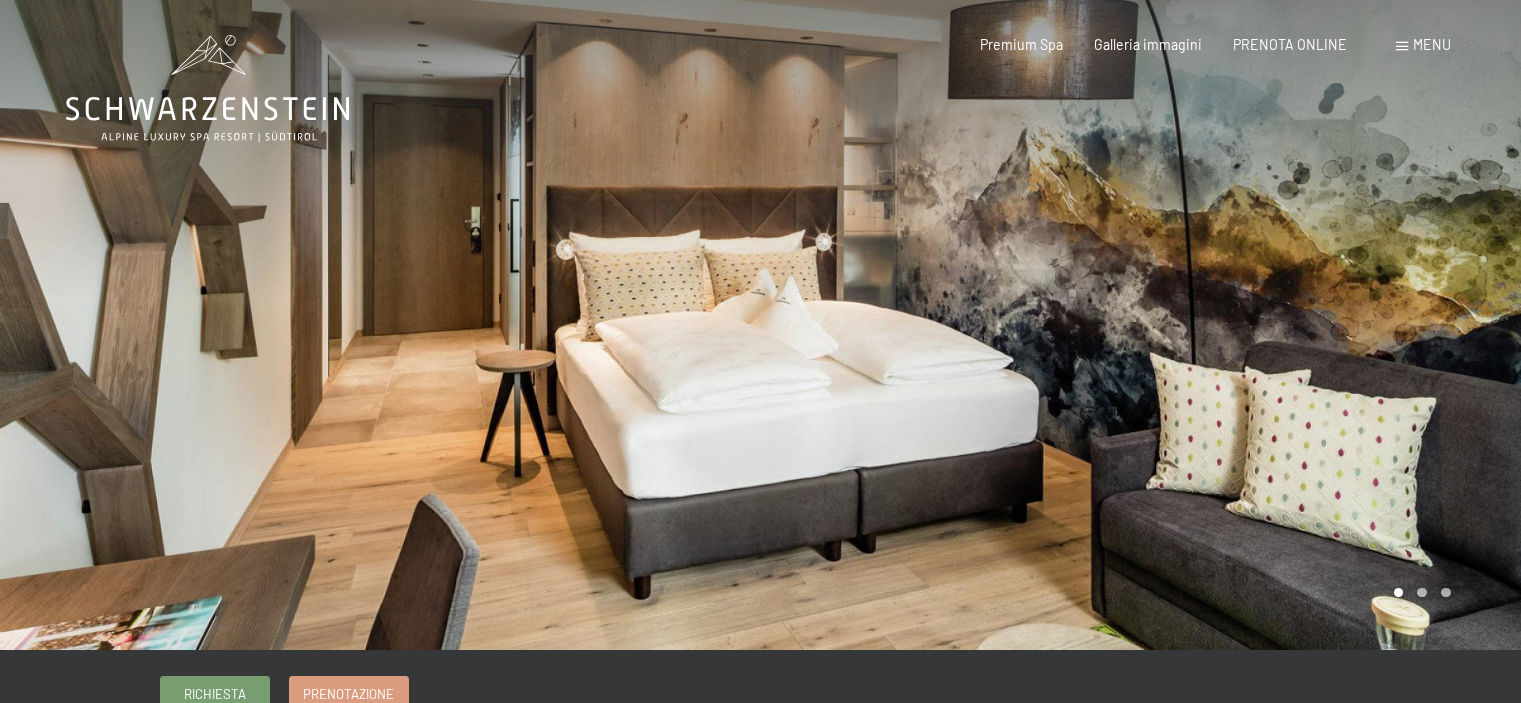 scroll, scrollTop: 0, scrollLeft: 0, axis: both 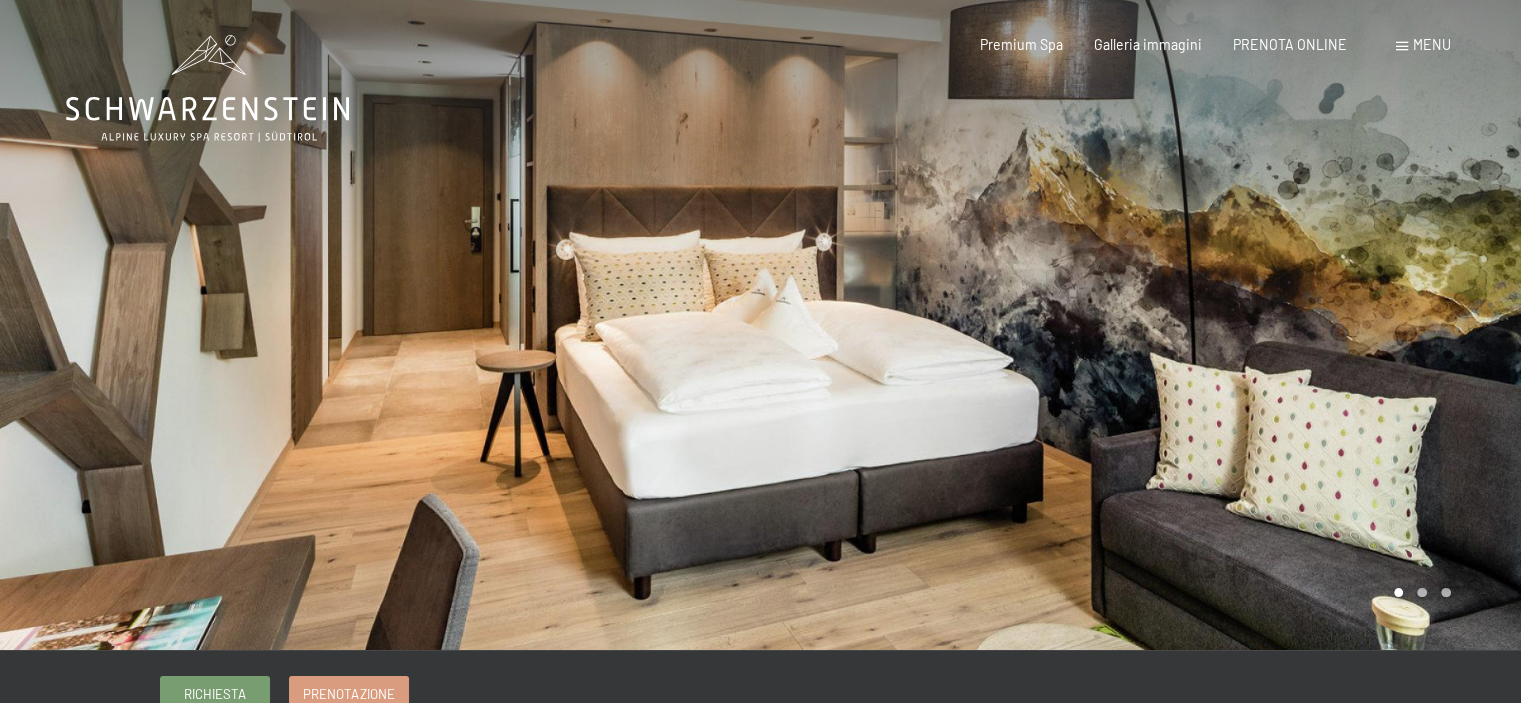 click at bounding box center [1141, 325] 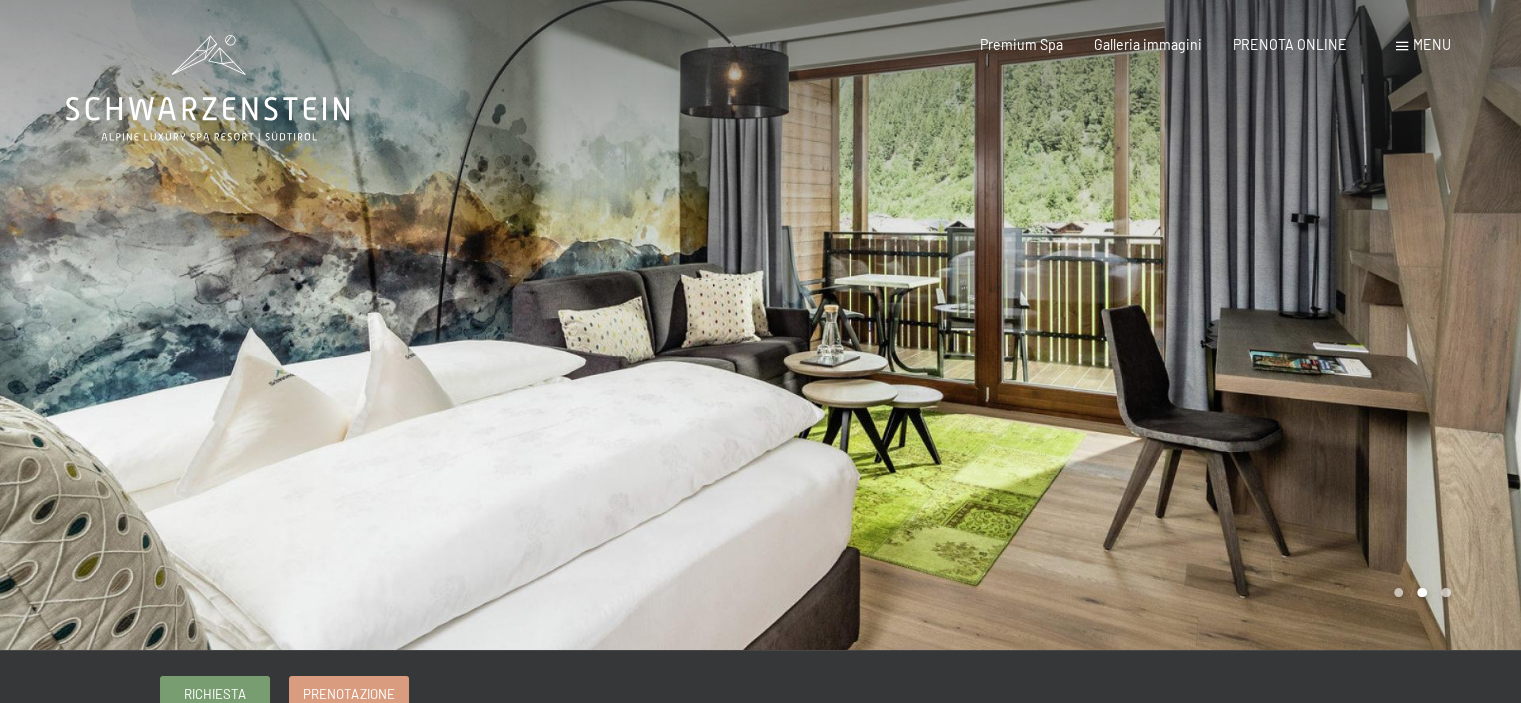 click at bounding box center [1141, 325] 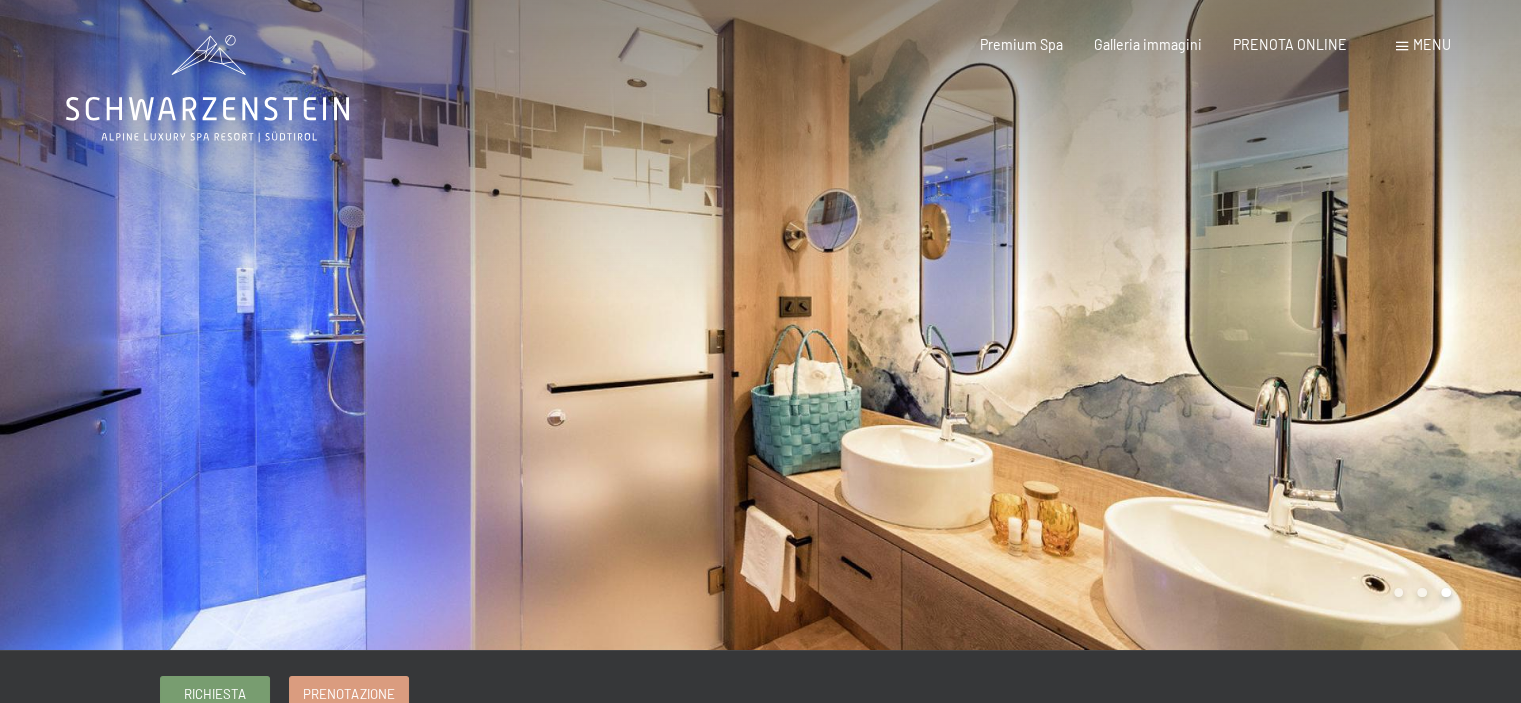 click at bounding box center (1141, 325) 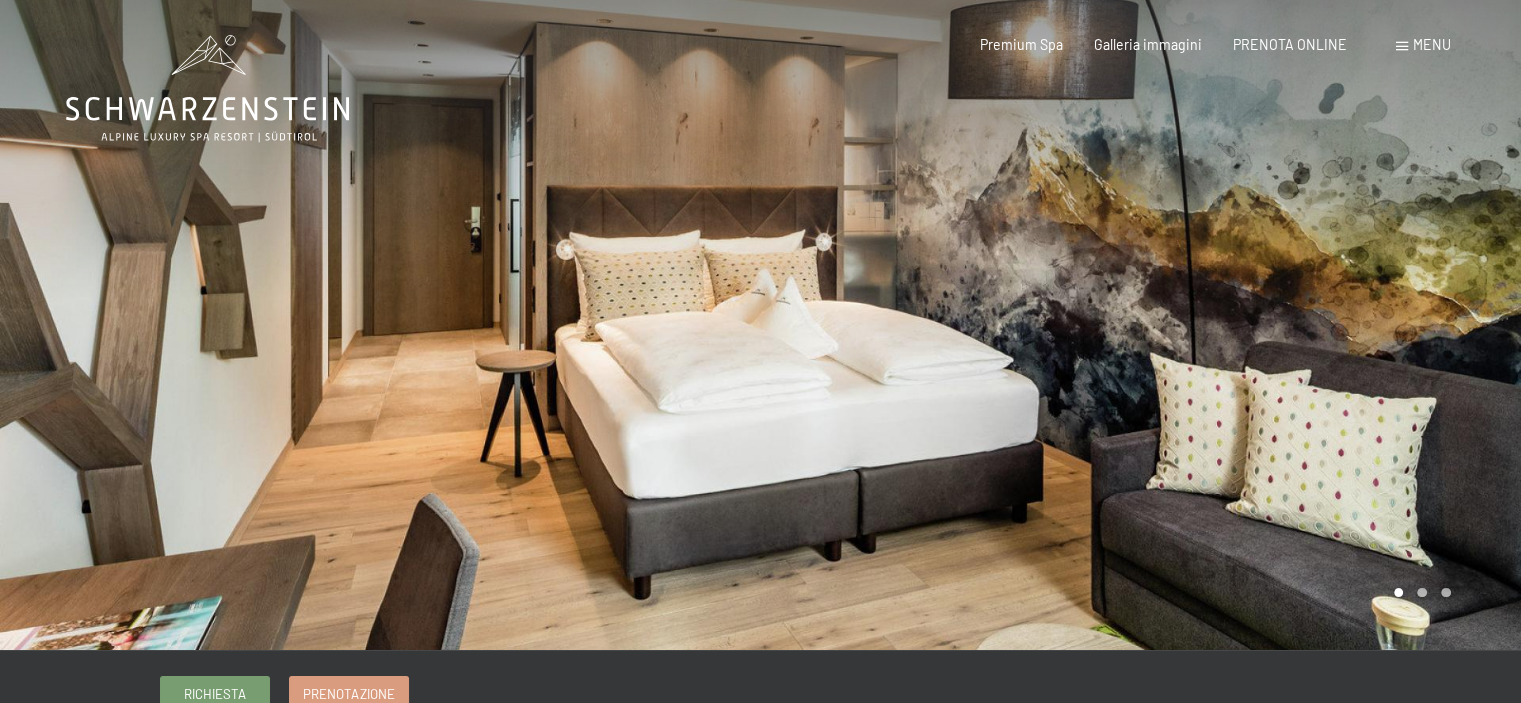 click at bounding box center [1141, 325] 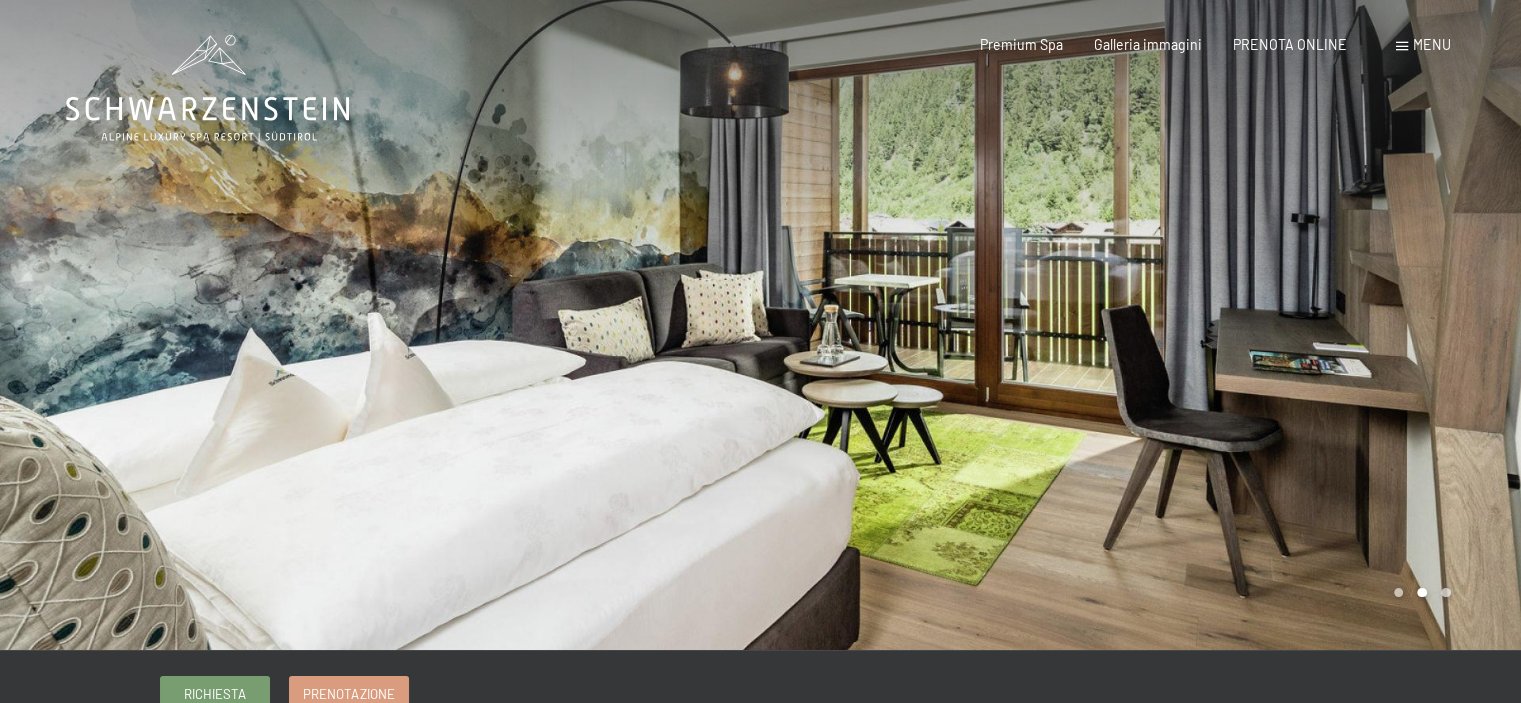 click at bounding box center [1141, 325] 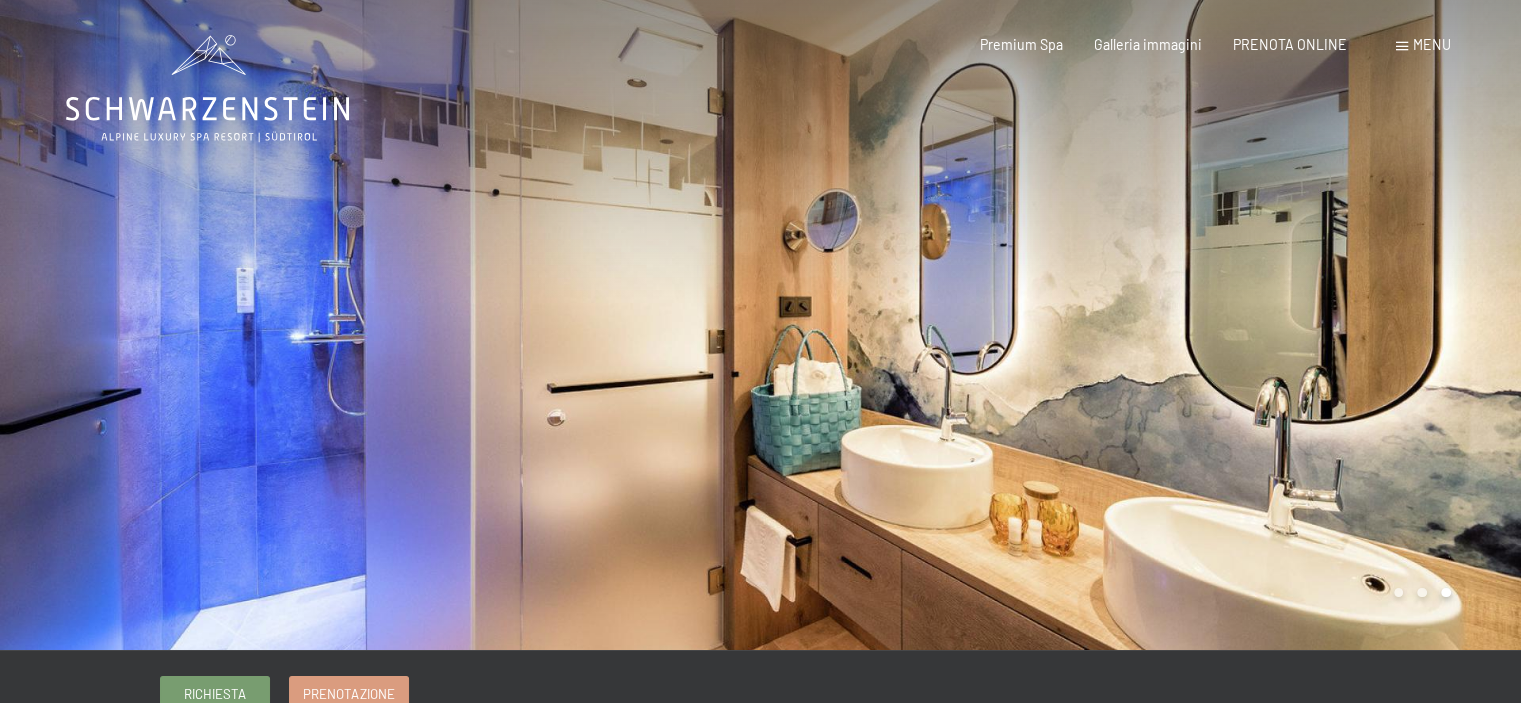 click at bounding box center [1141, 325] 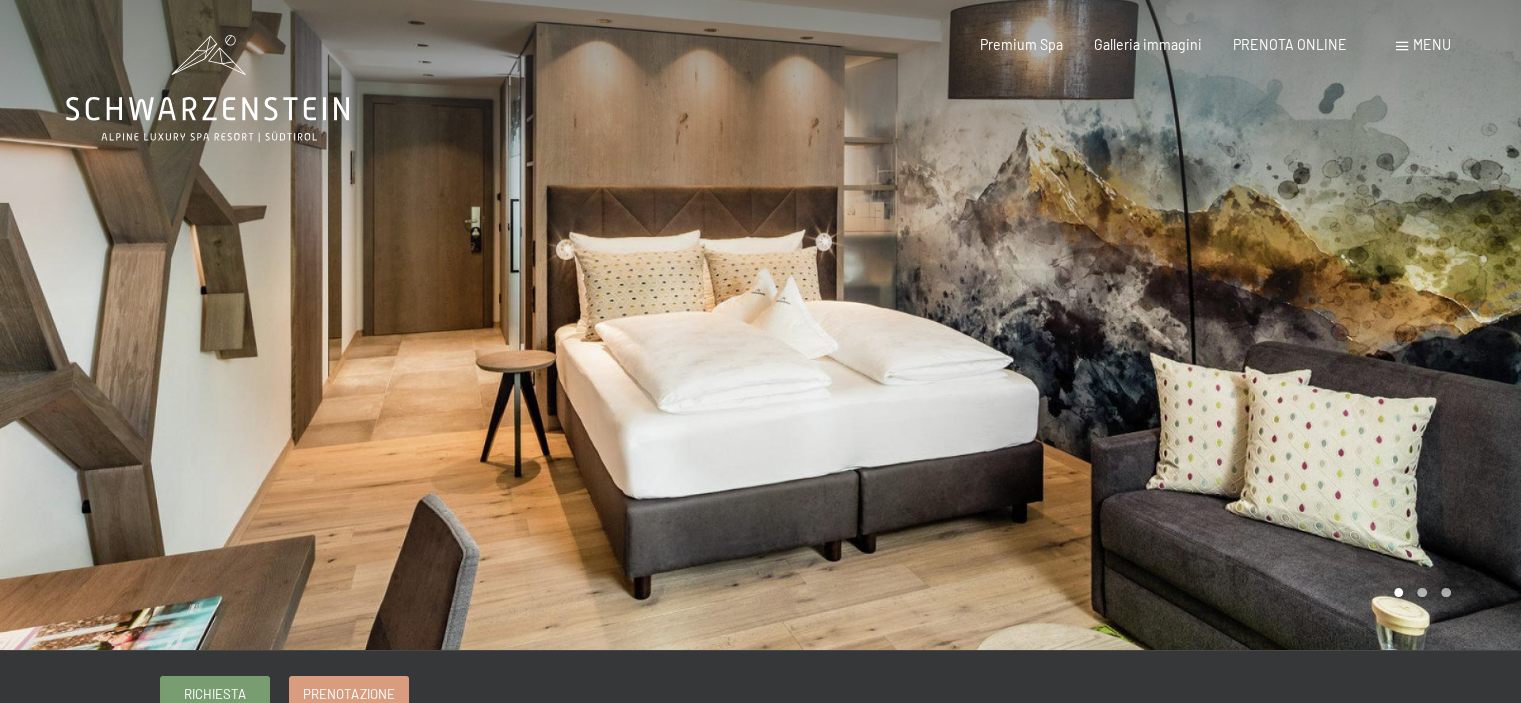 click at bounding box center [1402, 46] 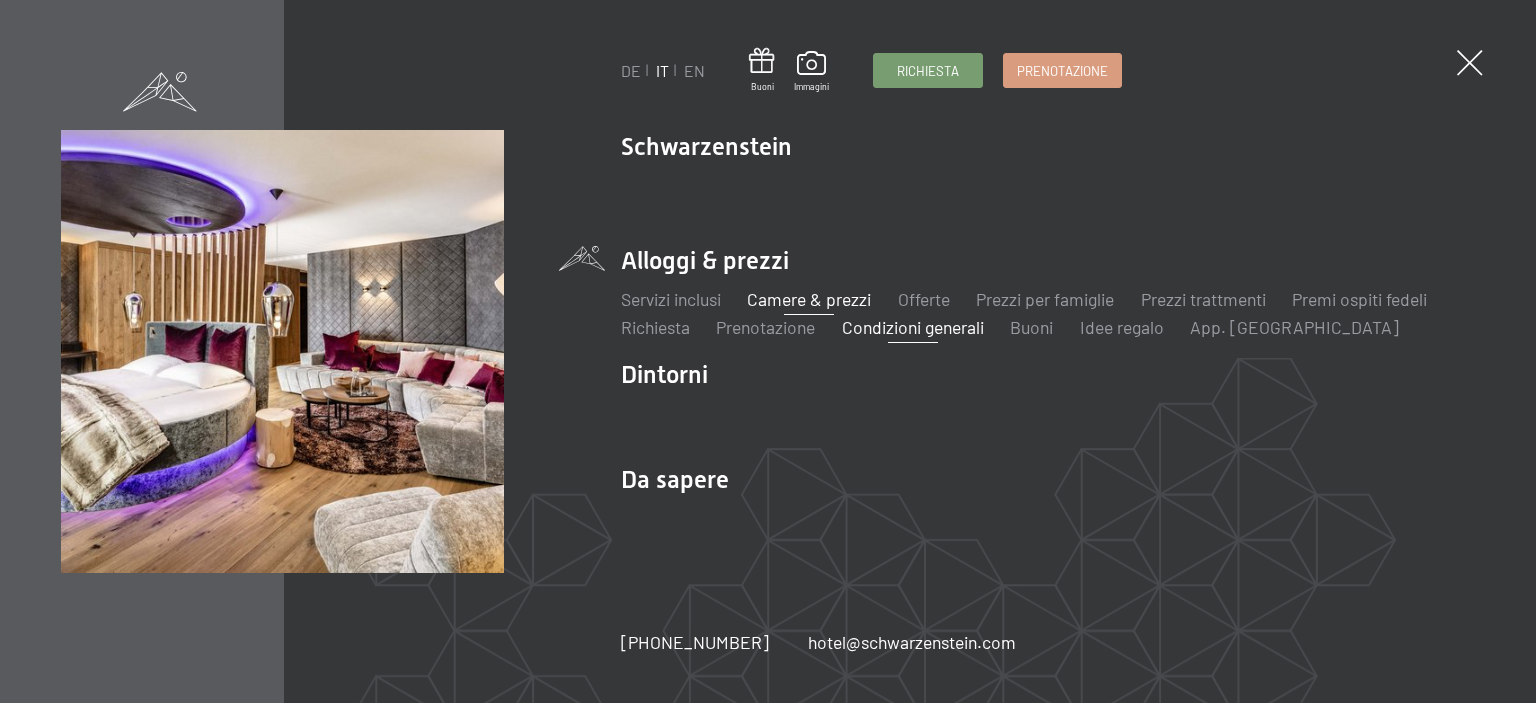 click on "Condizioni generali" at bounding box center (913, 327) 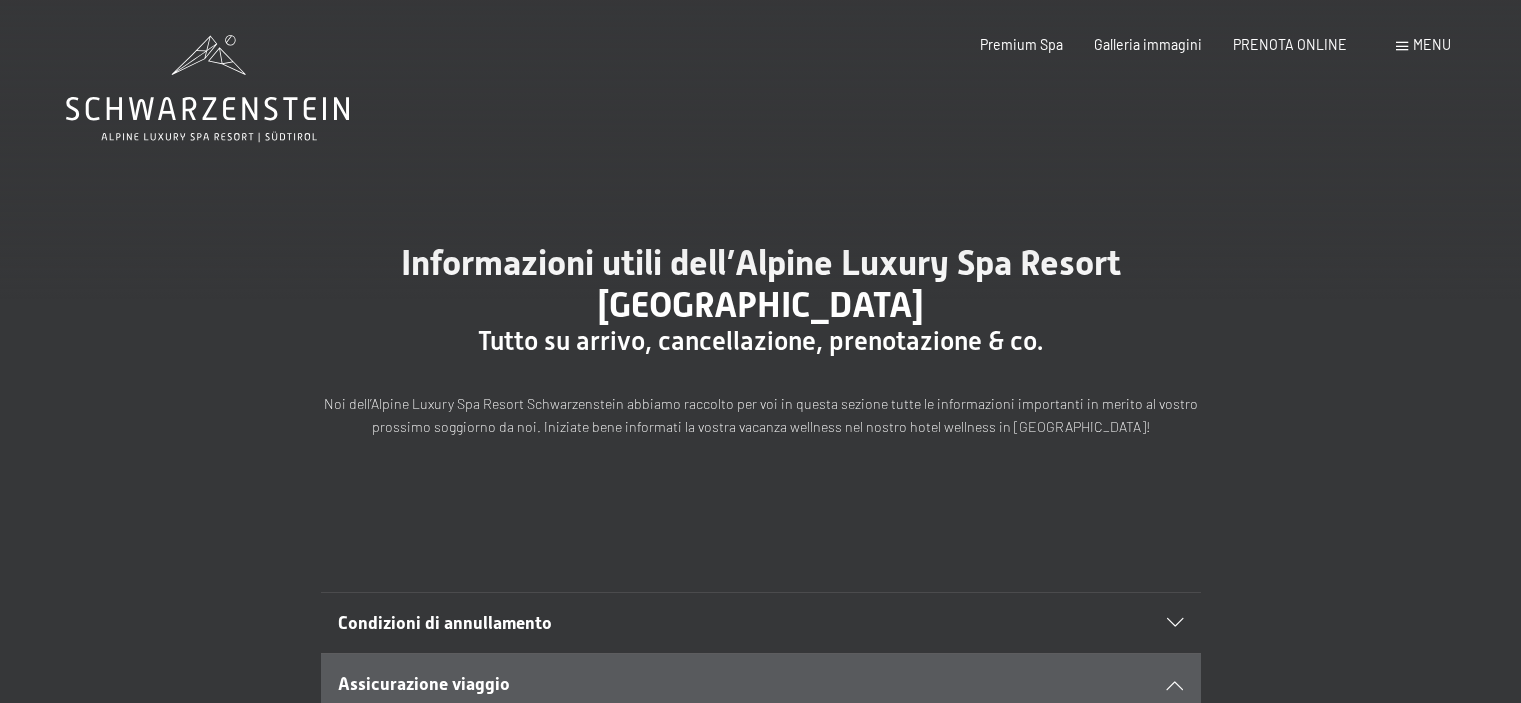 scroll, scrollTop: 0, scrollLeft: 0, axis: both 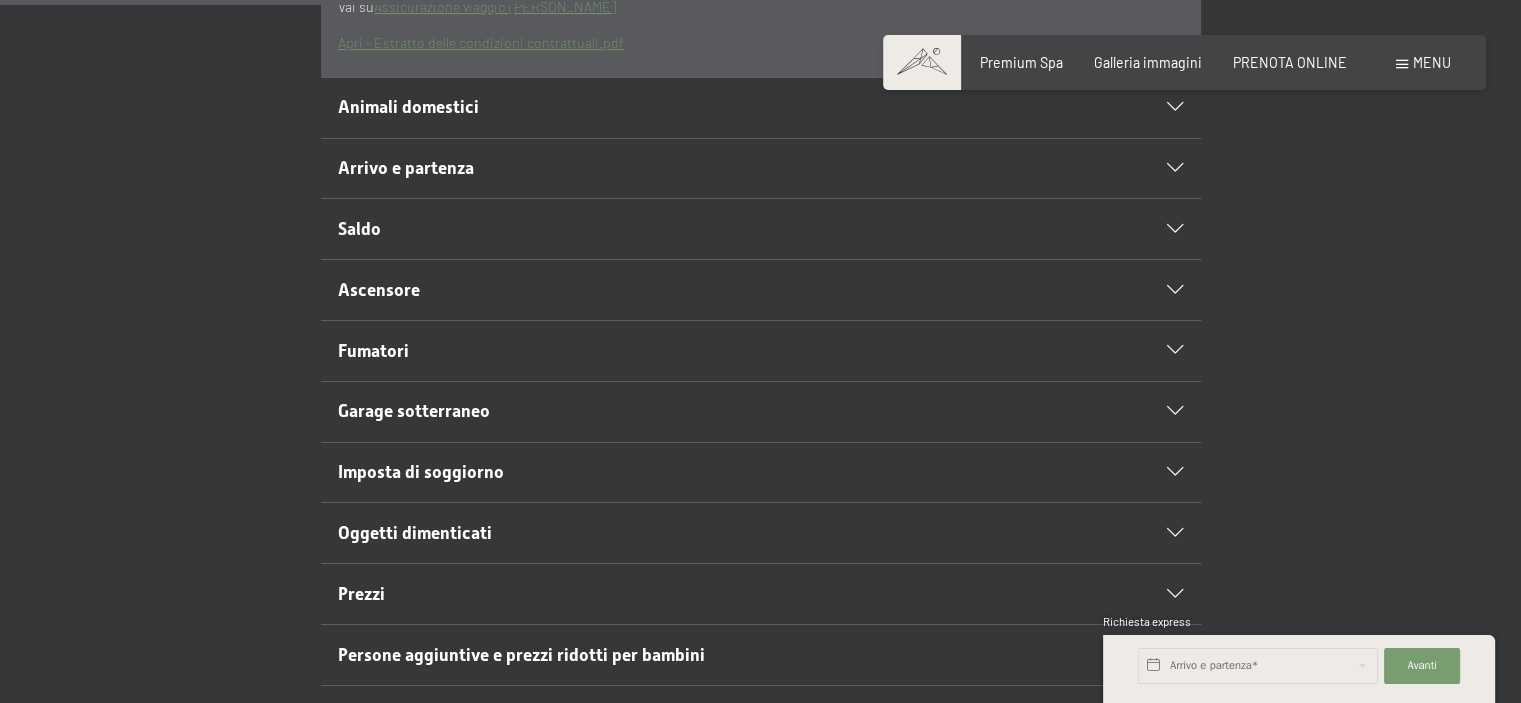 click on "Garage sotterraneo" at bounding box center [414, 411] 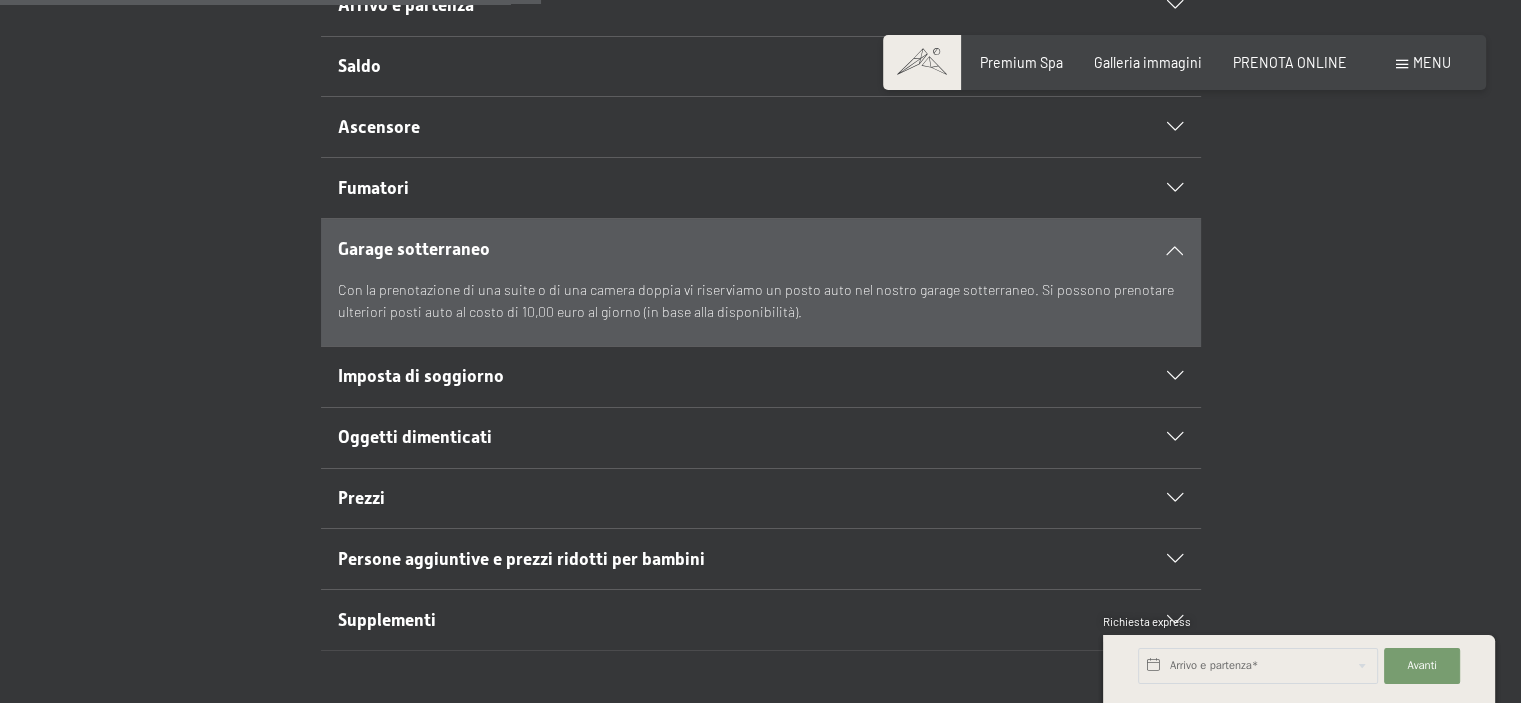 click on "Prezzi" at bounding box center [361, 498] 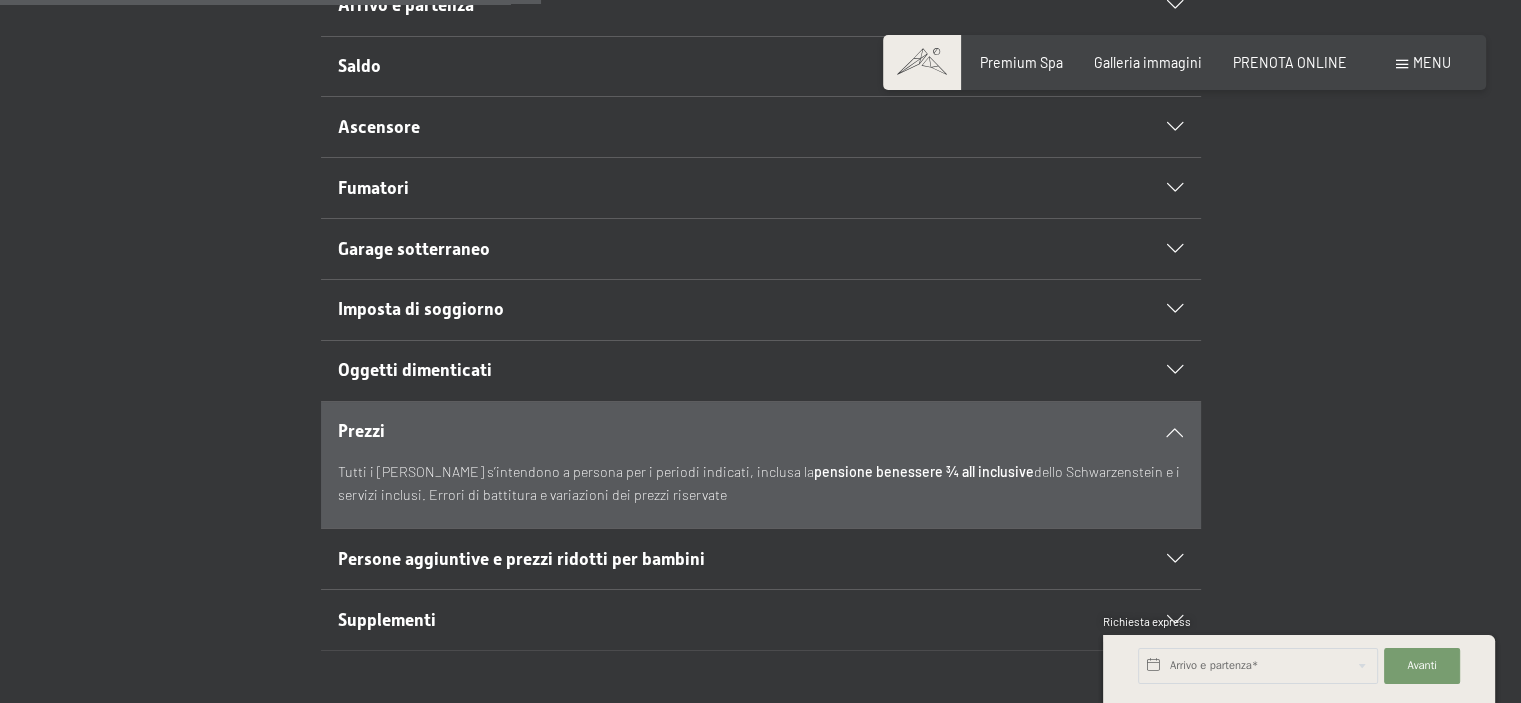 click on "Supplementi" at bounding box center [387, 620] 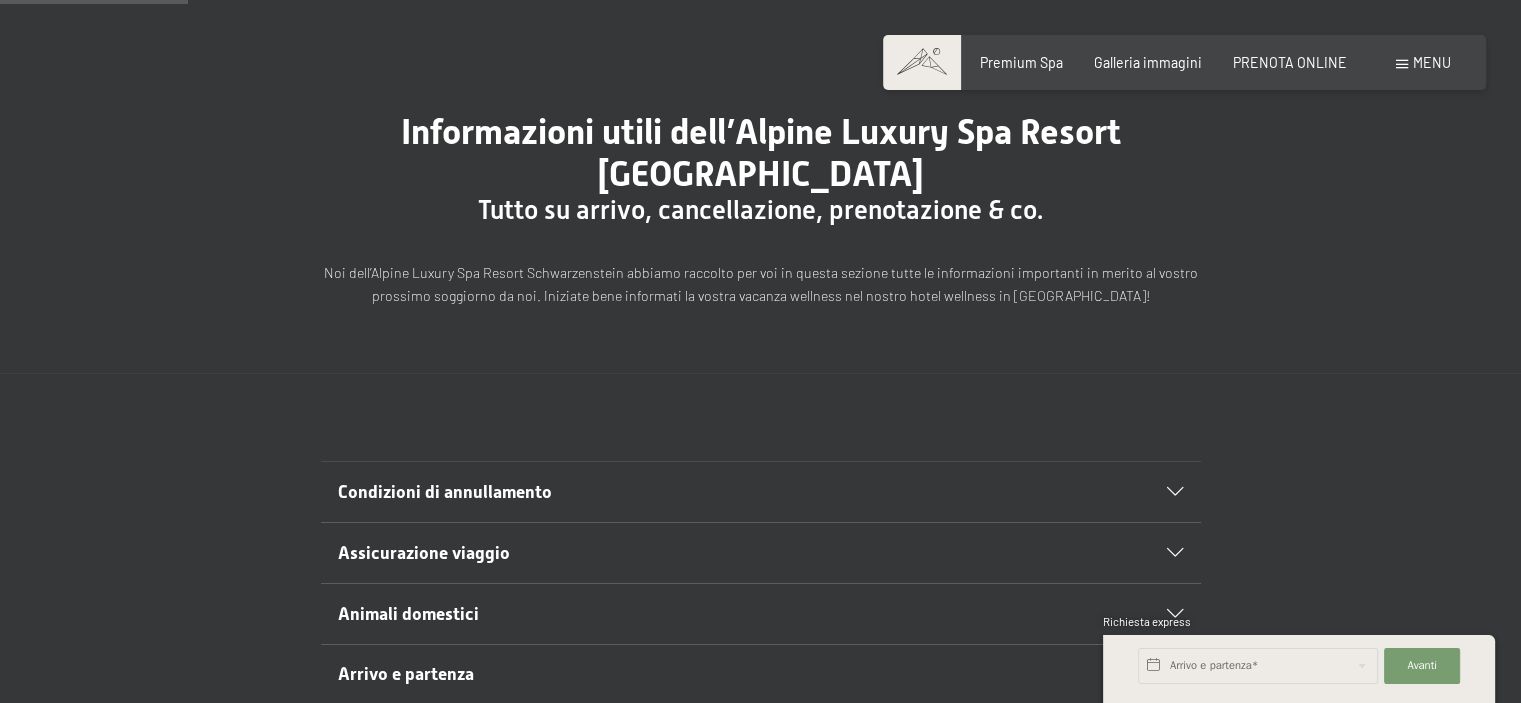scroll, scrollTop: 0, scrollLeft: 0, axis: both 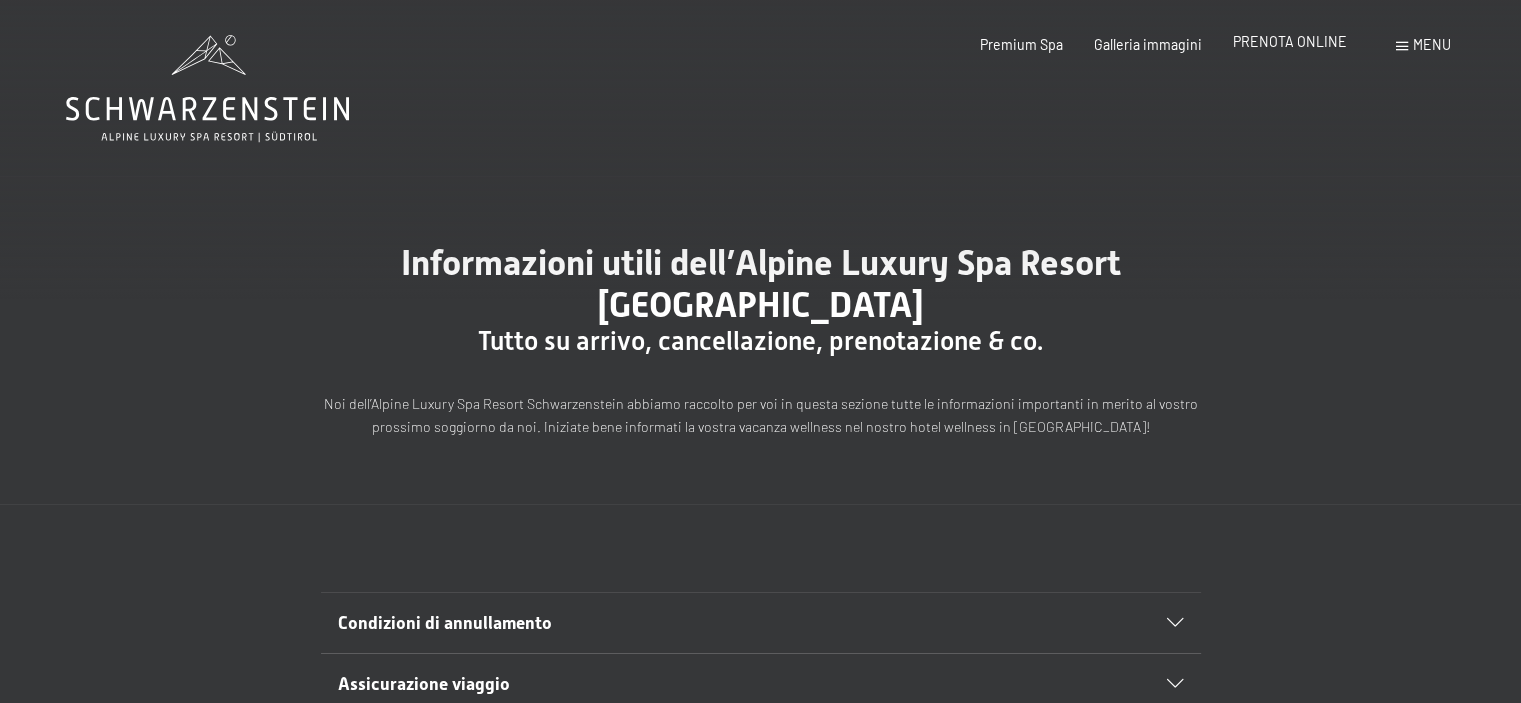 click on "PRENOTA ONLINE" at bounding box center (1290, 41) 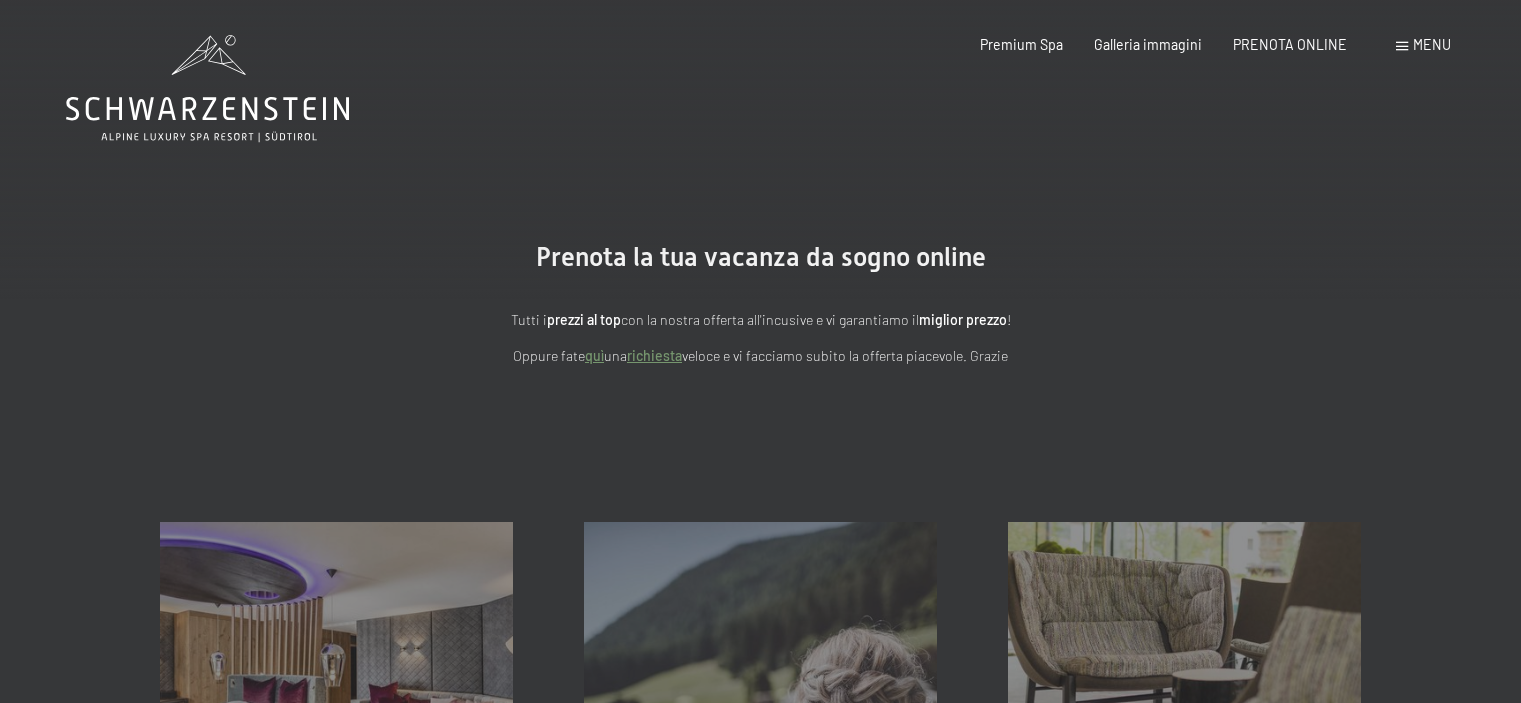 scroll, scrollTop: 0, scrollLeft: 0, axis: both 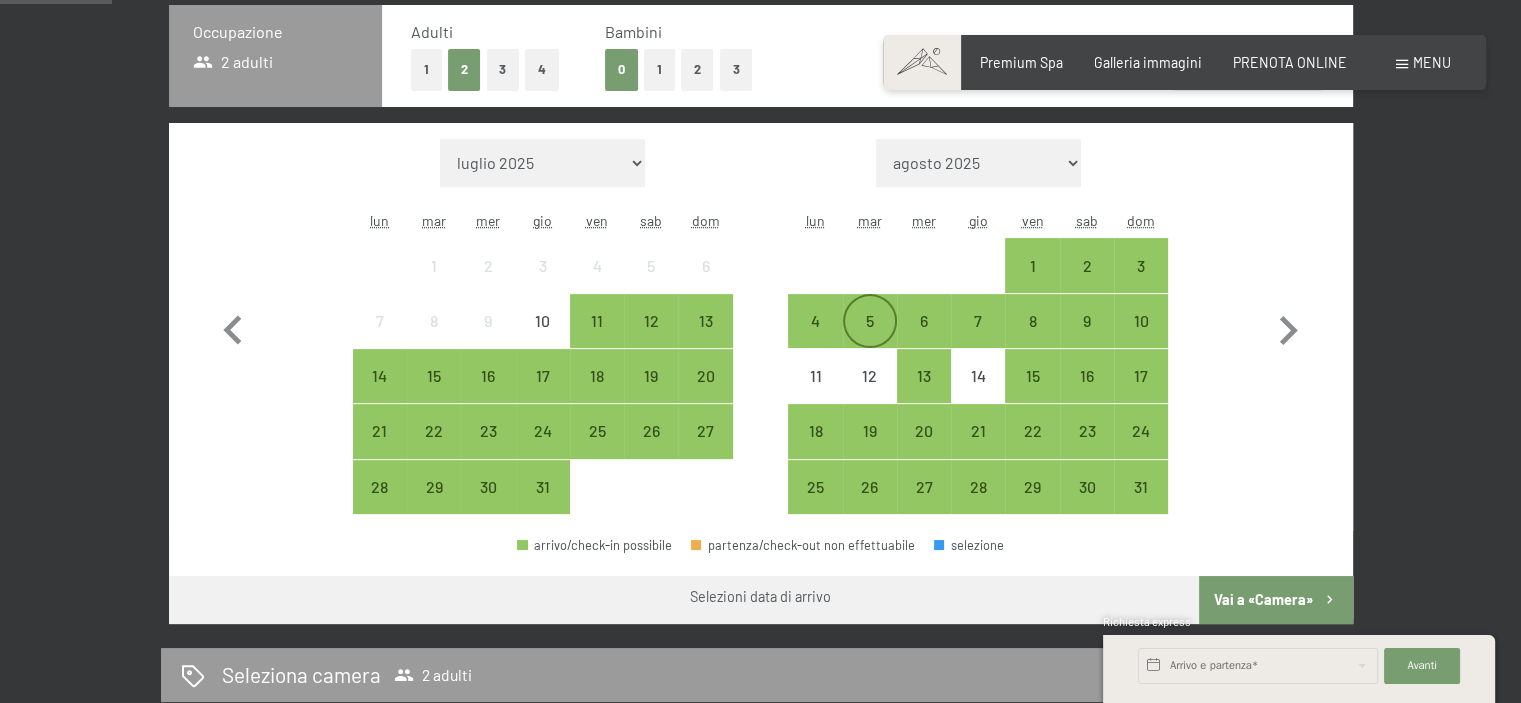 click on "5" at bounding box center [870, 338] 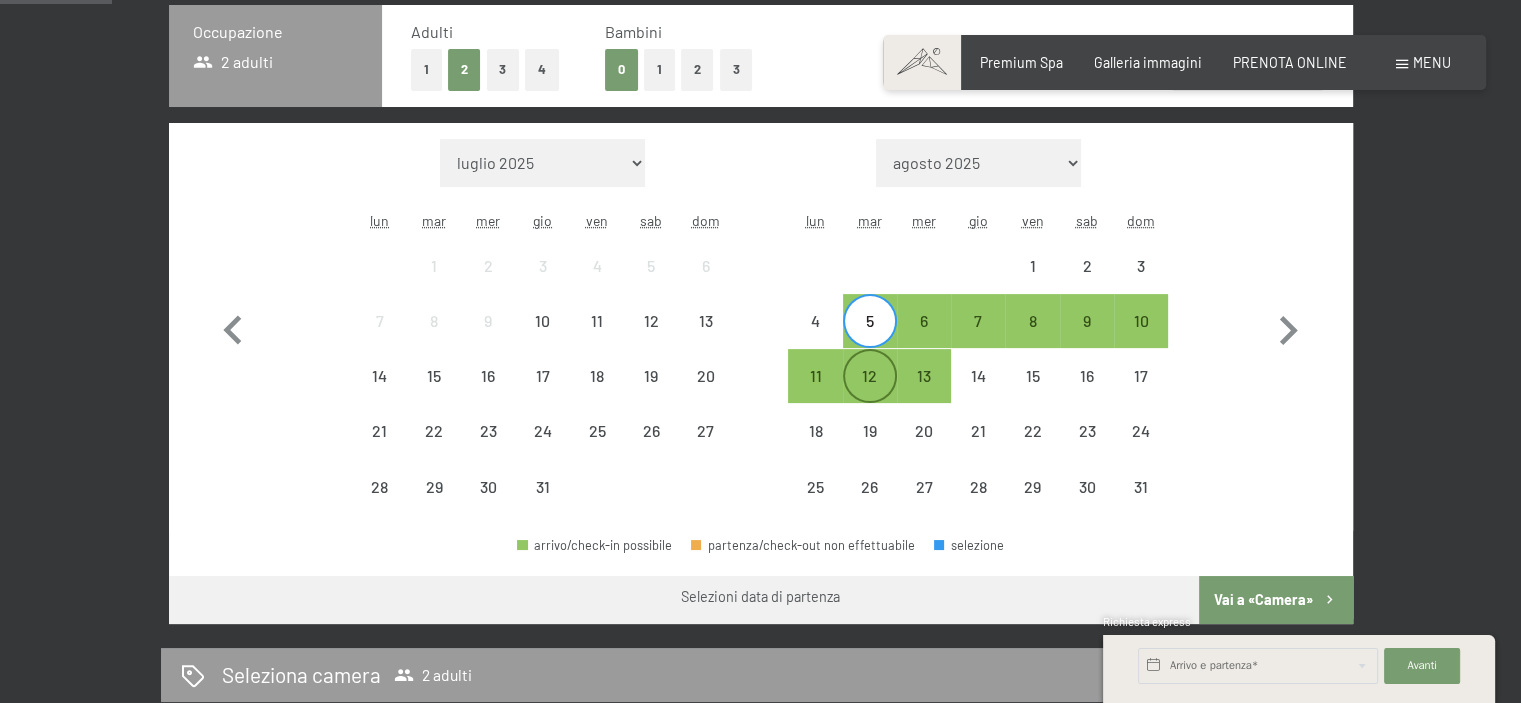 click on "12" at bounding box center [870, 393] 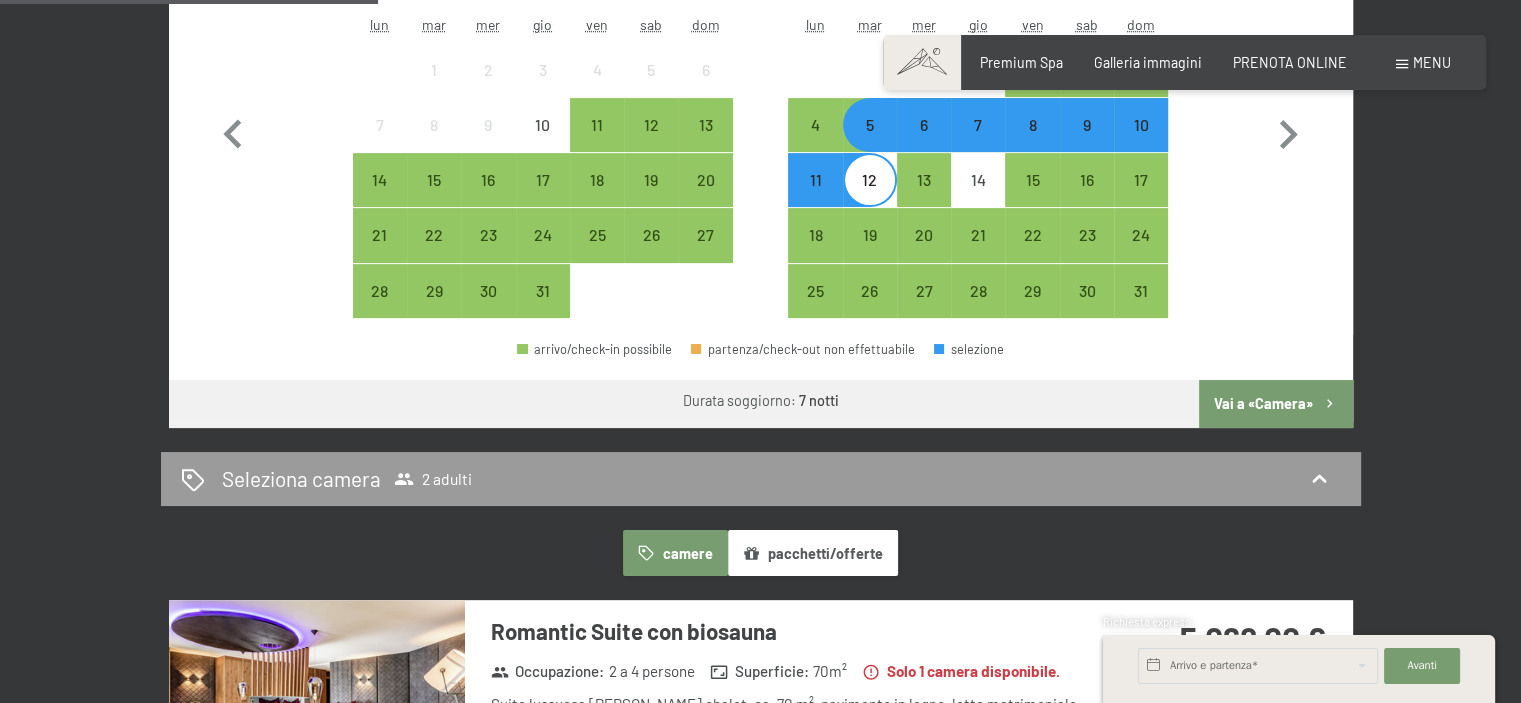 scroll, scrollTop: 700, scrollLeft: 0, axis: vertical 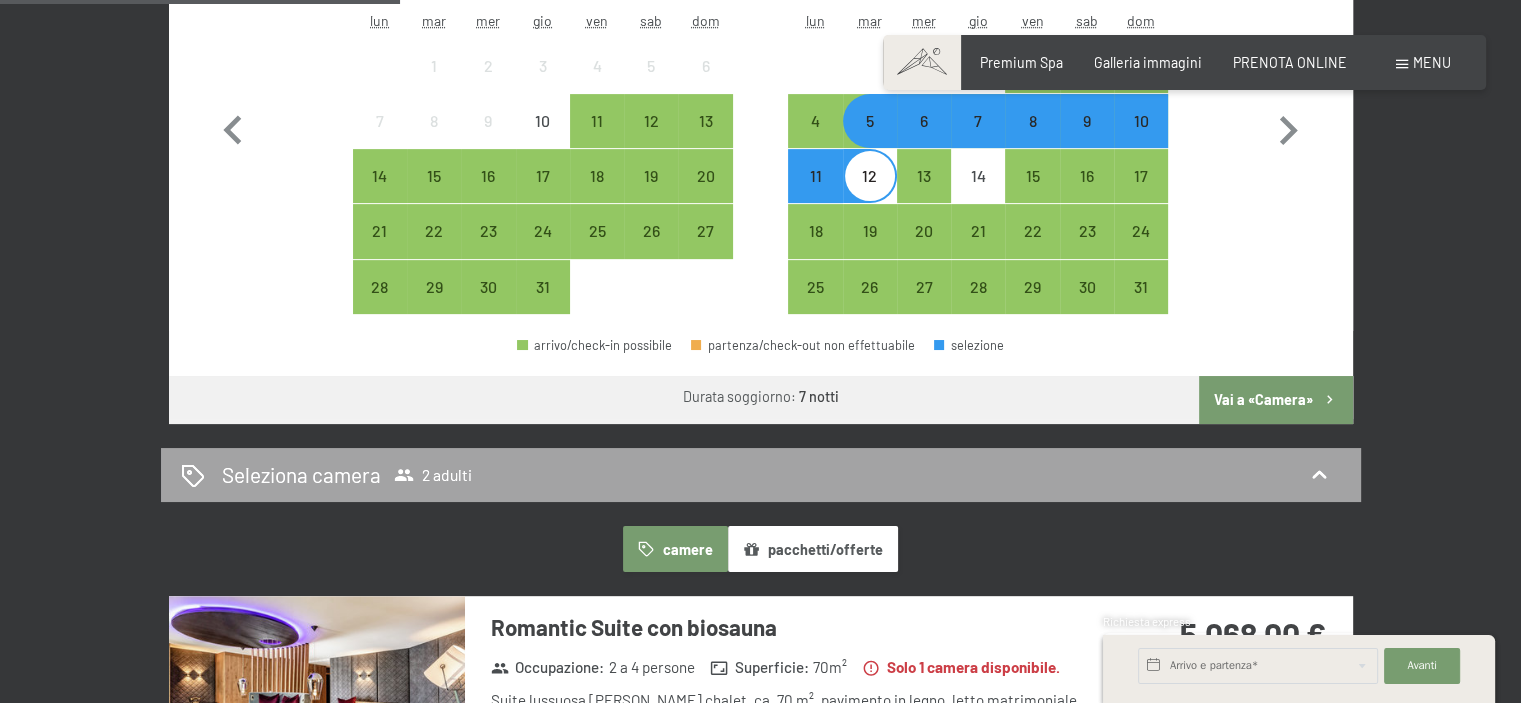 click on "Seleziona camera" at bounding box center (301, 474) 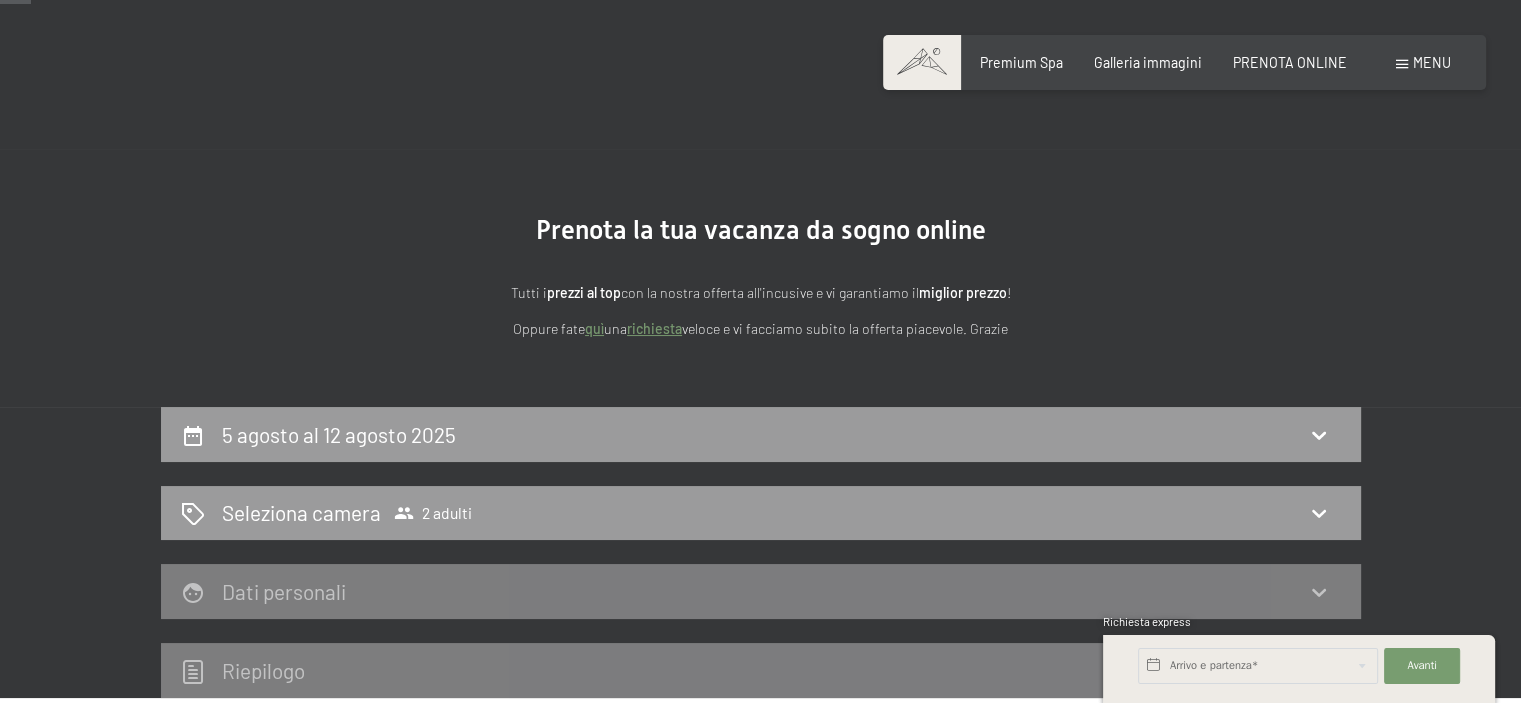 scroll, scrollTop: 14, scrollLeft: 0, axis: vertical 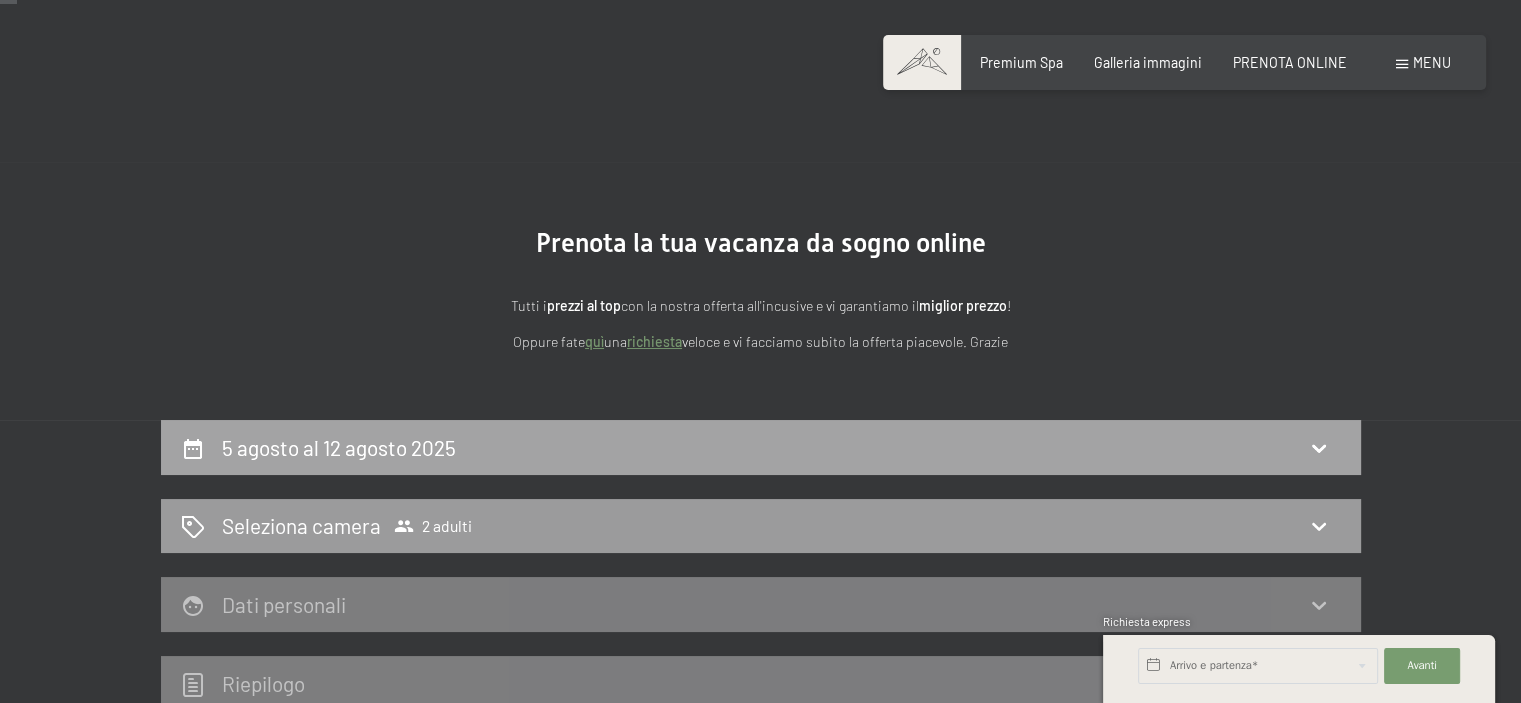 click on "5 agosto al 12 agosto 2025" at bounding box center (339, 447) 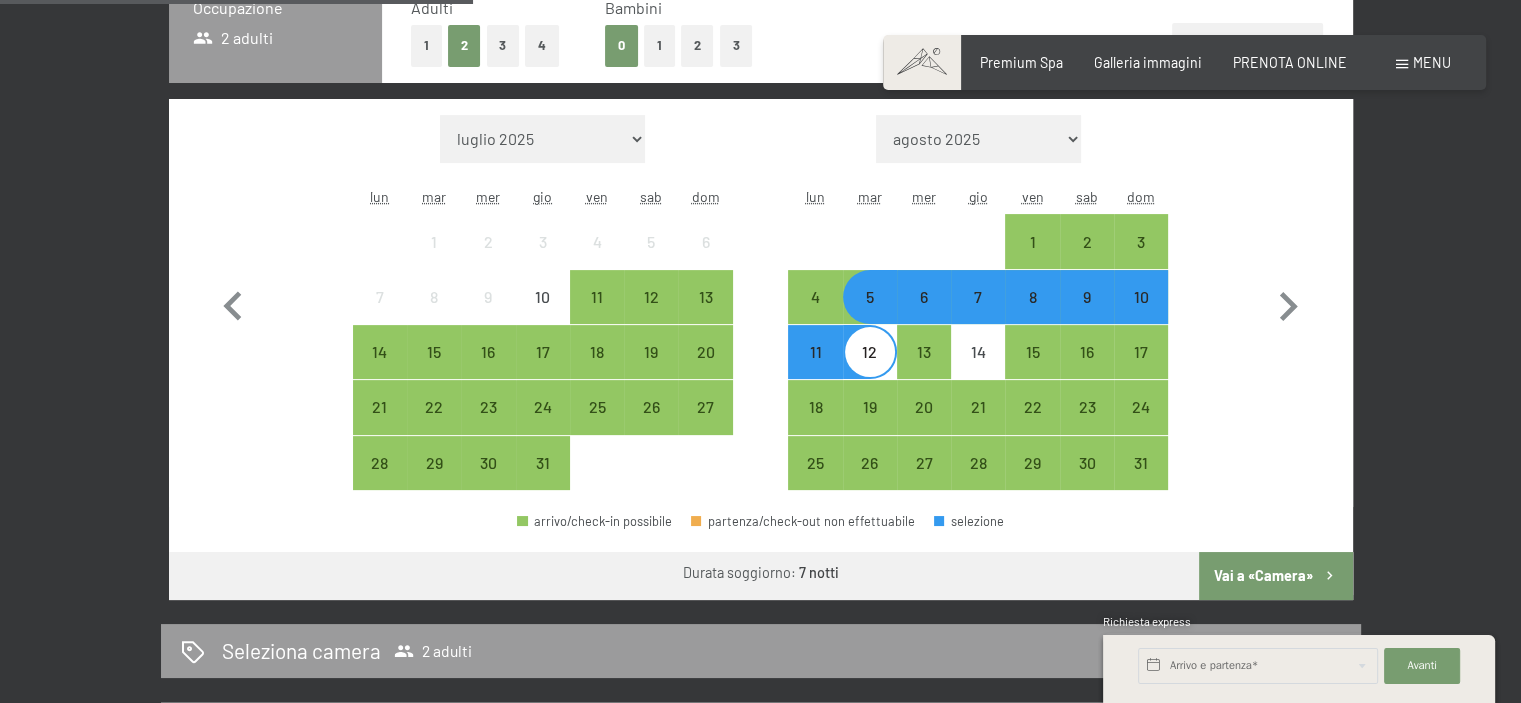 scroll, scrollTop: 733, scrollLeft: 0, axis: vertical 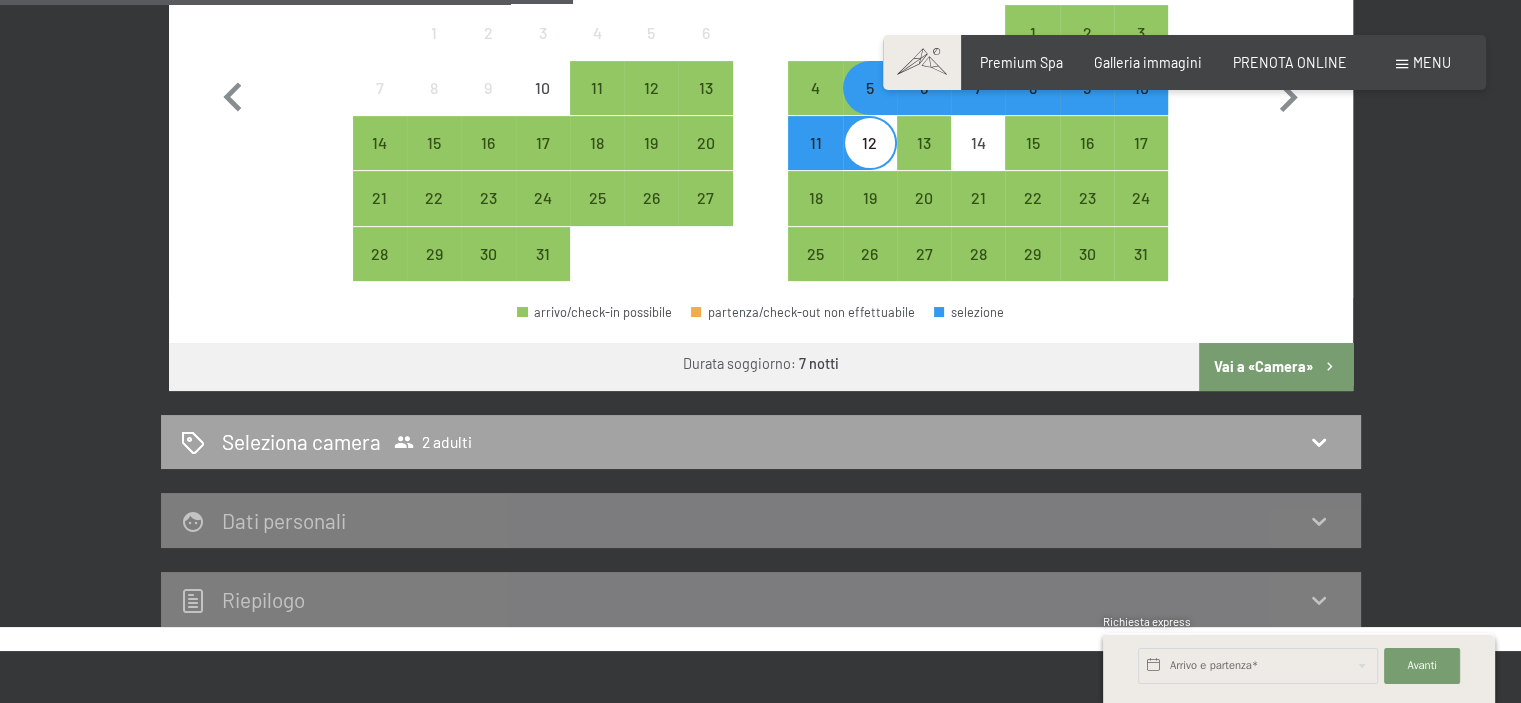 click on "Seleziona camera" at bounding box center (301, 441) 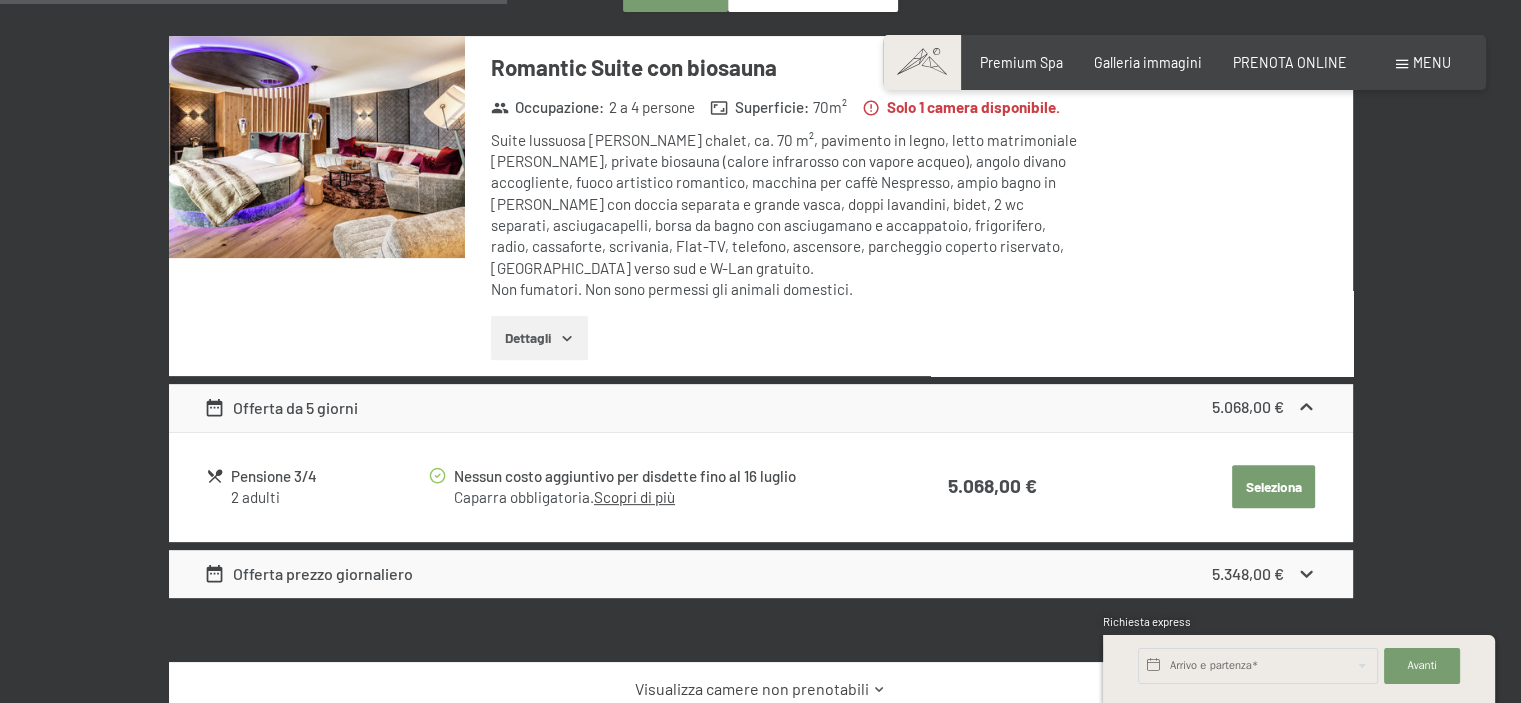 scroll, scrollTop: 733, scrollLeft: 0, axis: vertical 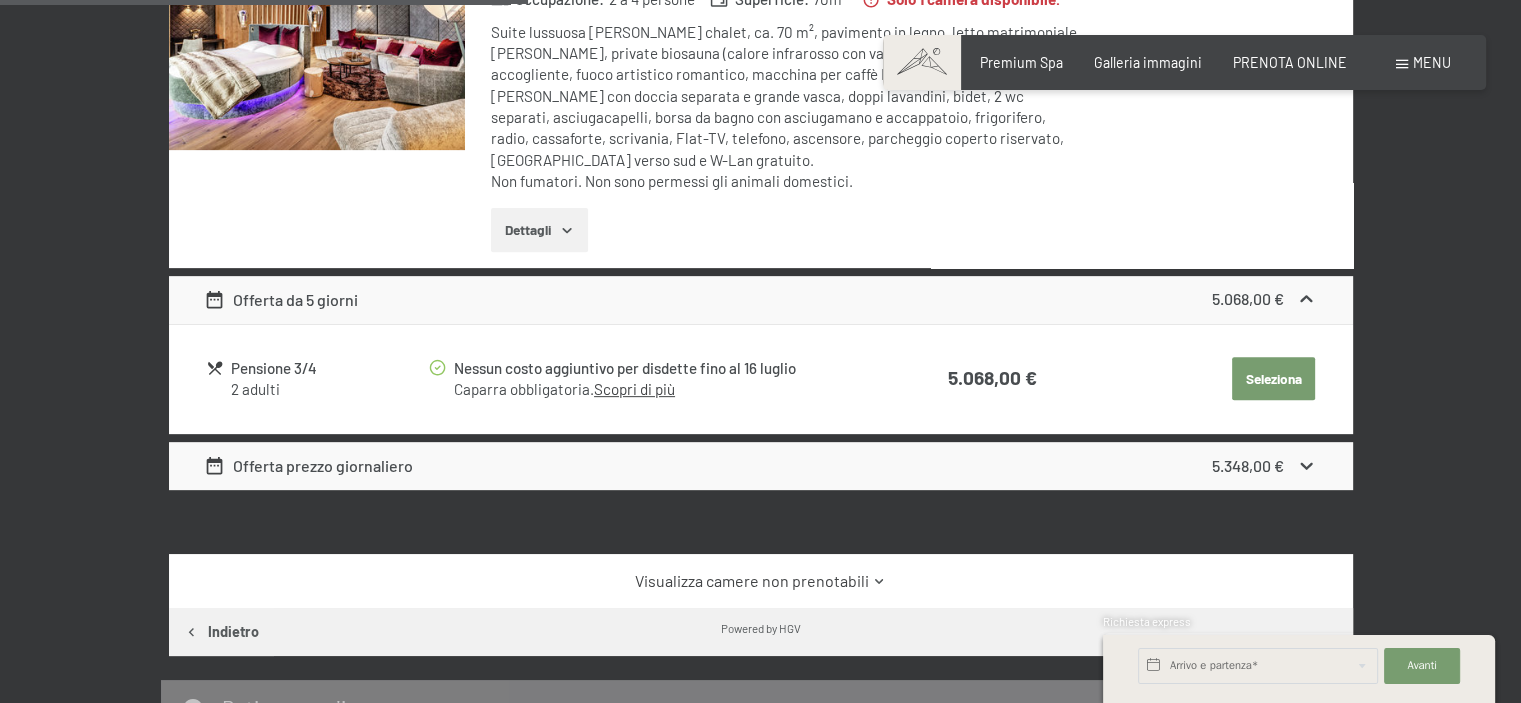 click on "Offerta prezzo giornaliero" at bounding box center [308, 466] 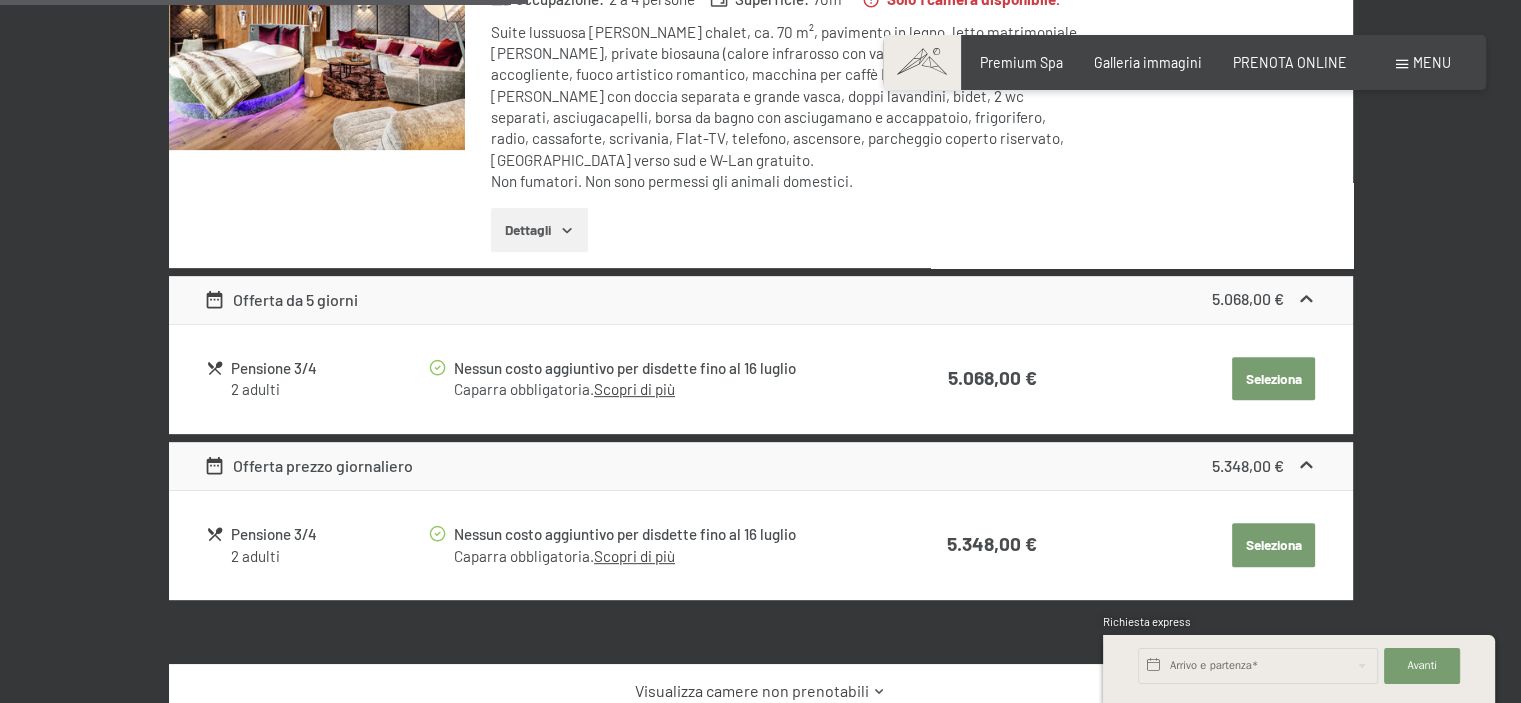 click 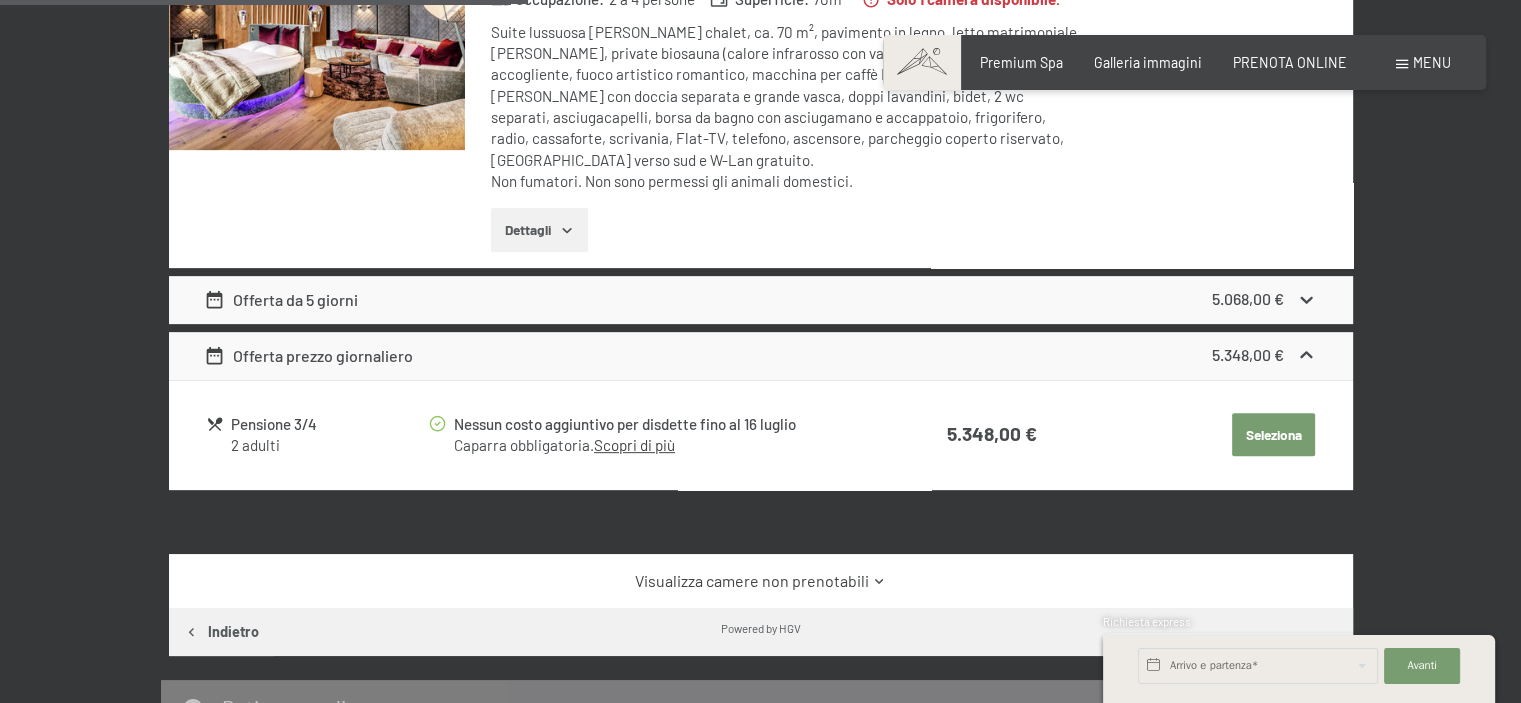 click 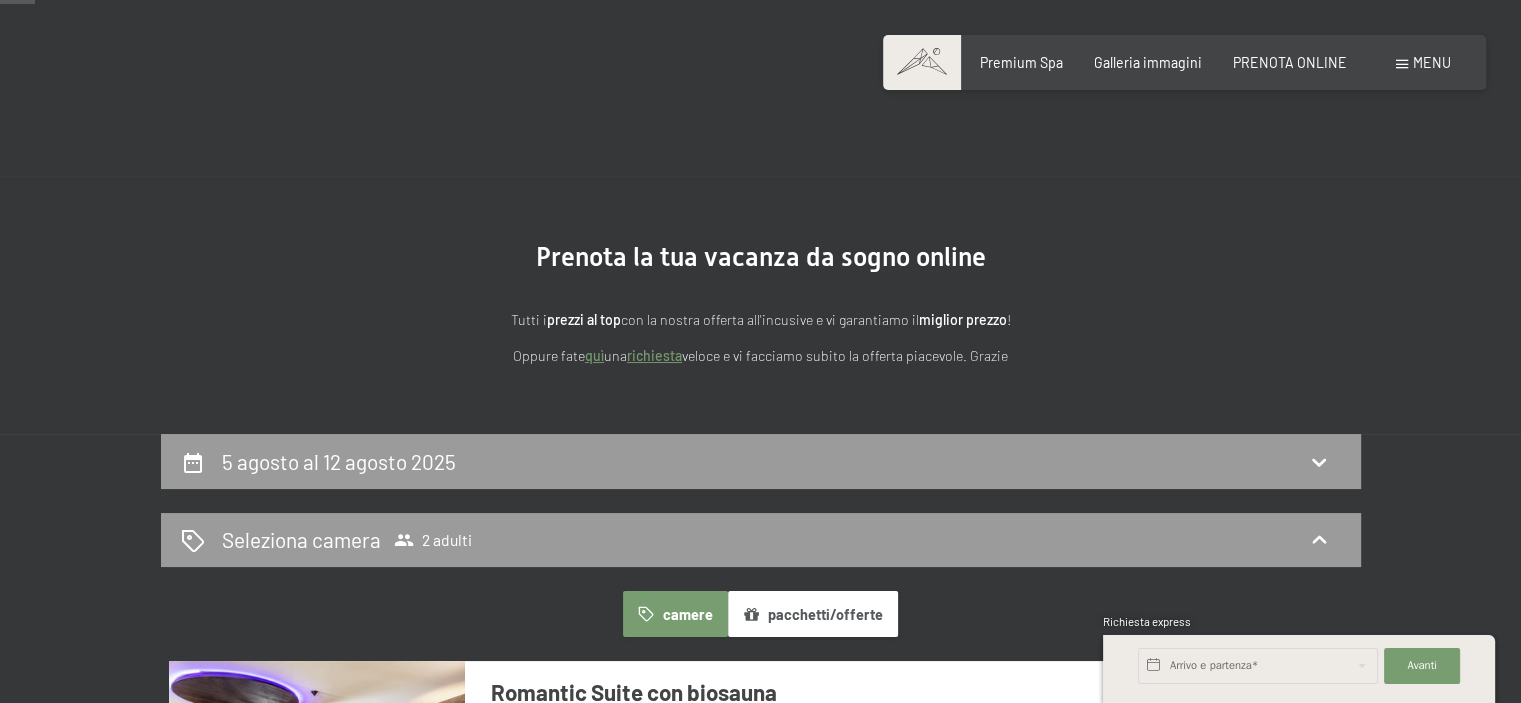 scroll, scrollTop: 0, scrollLeft: 0, axis: both 